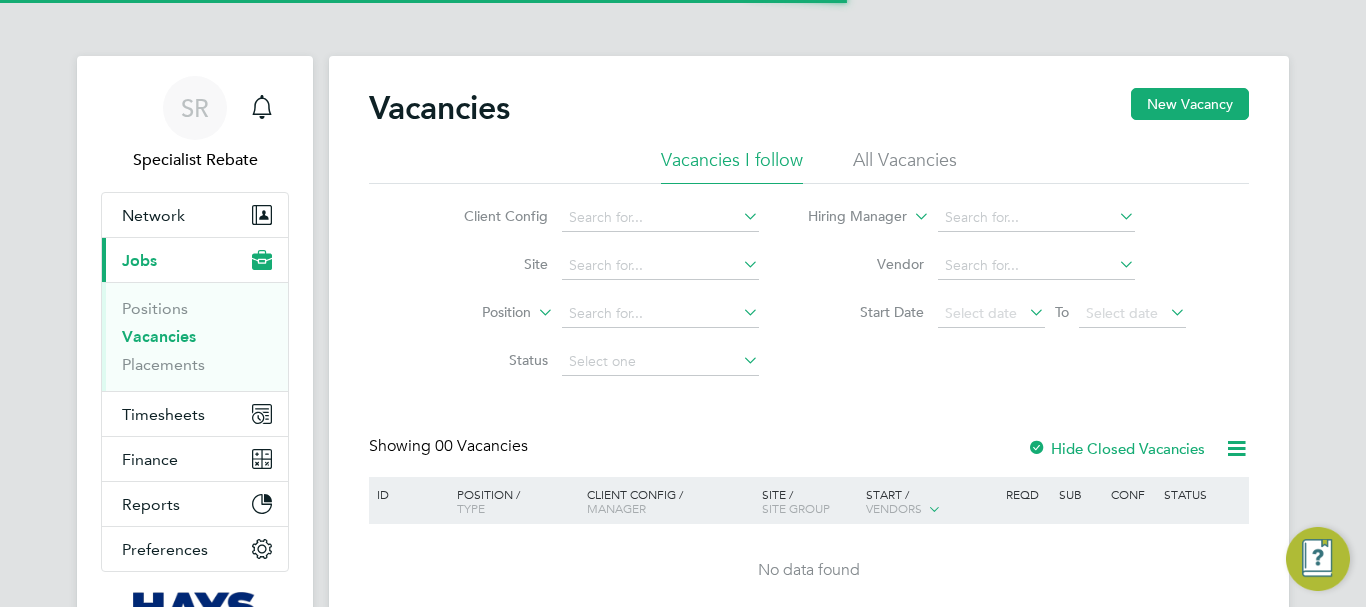 scroll, scrollTop: 0, scrollLeft: 0, axis: both 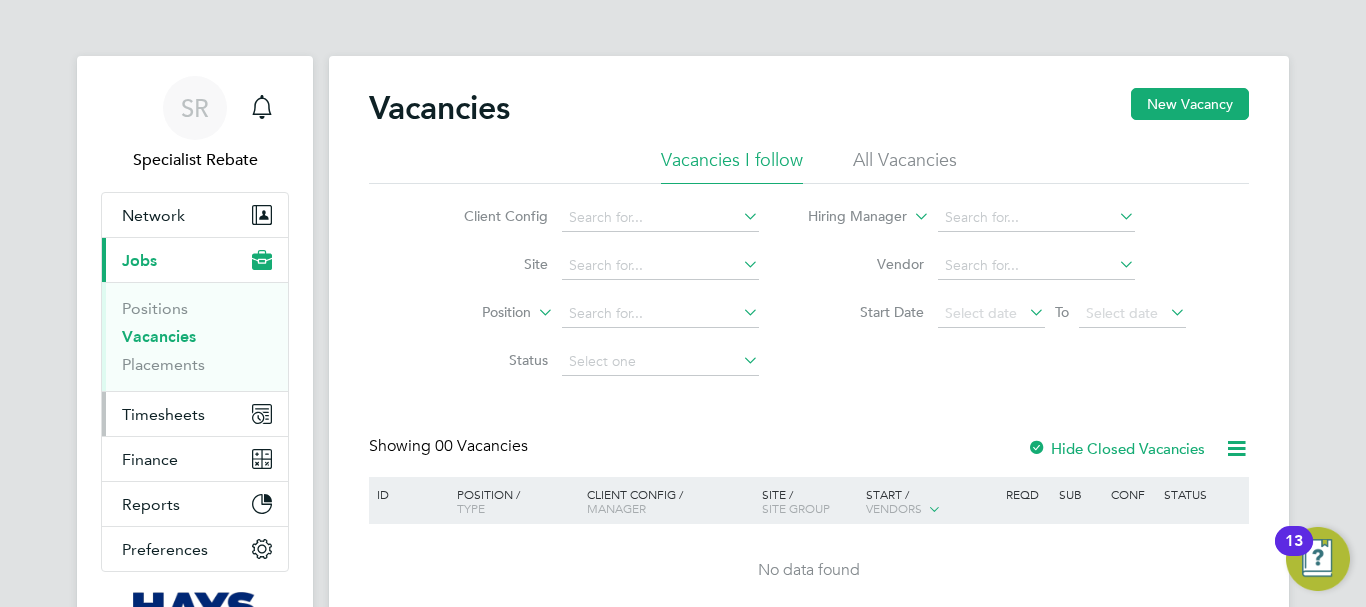 click on "Timesheets" at bounding box center [163, 414] 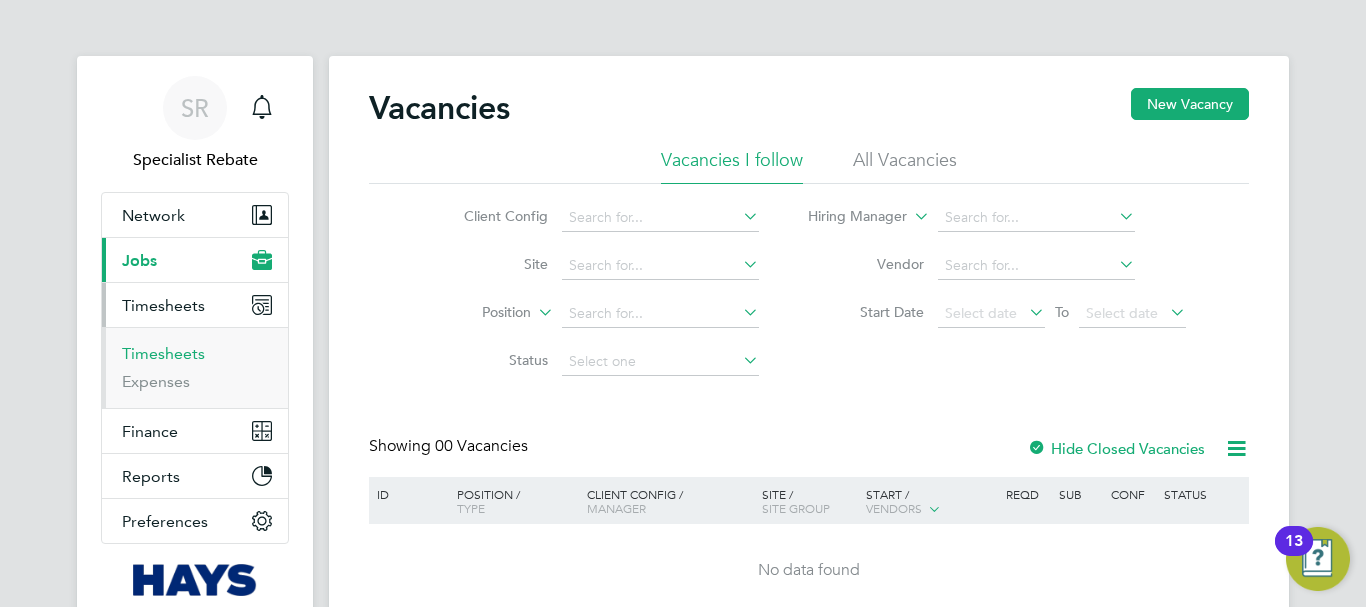 click on "Timesheets" at bounding box center (163, 353) 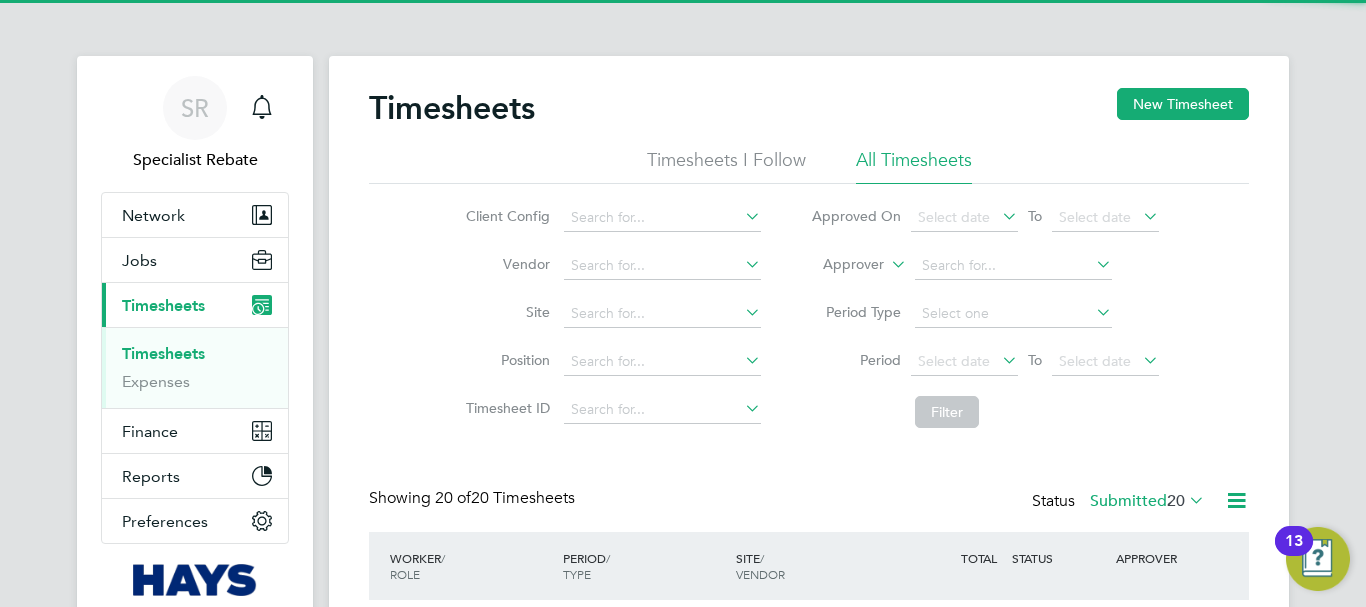 scroll, scrollTop: 10, scrollLeft: 10, axis: both 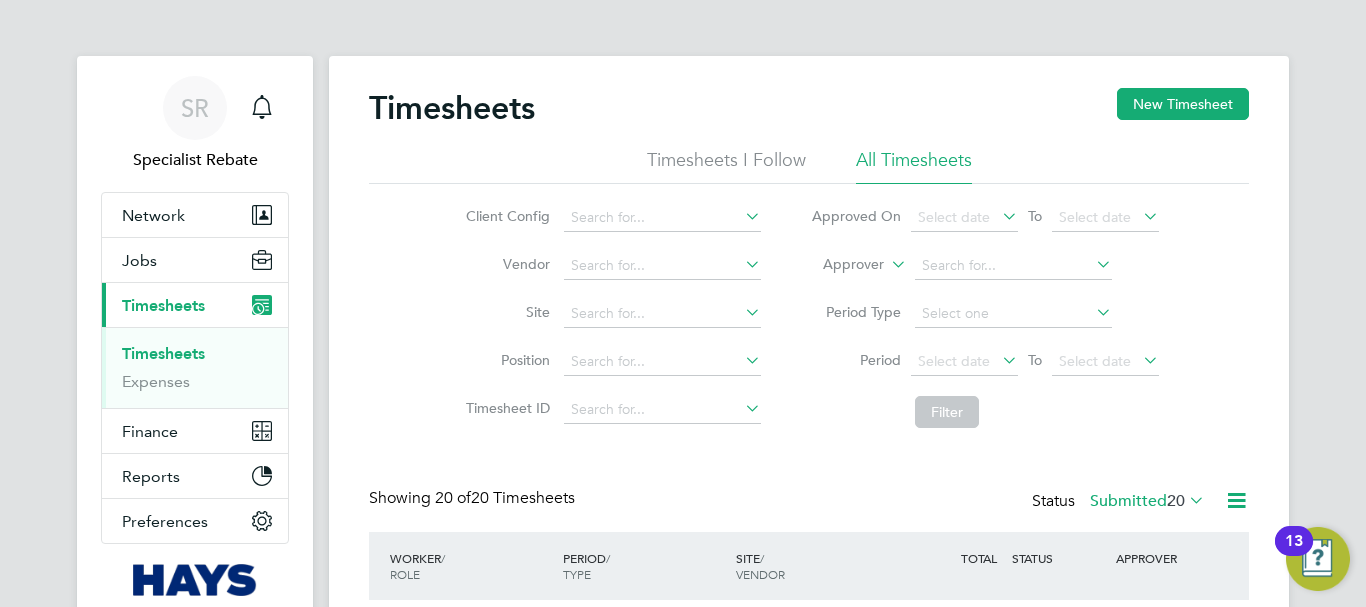 click 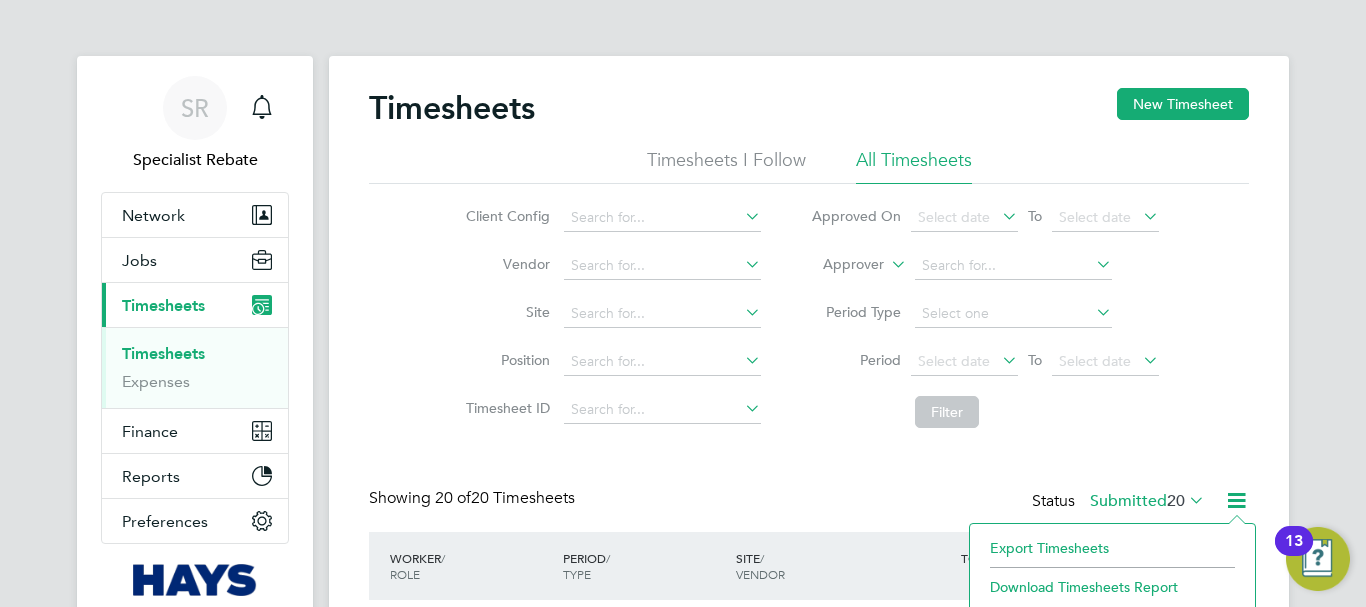 click on "Export Timesheets" 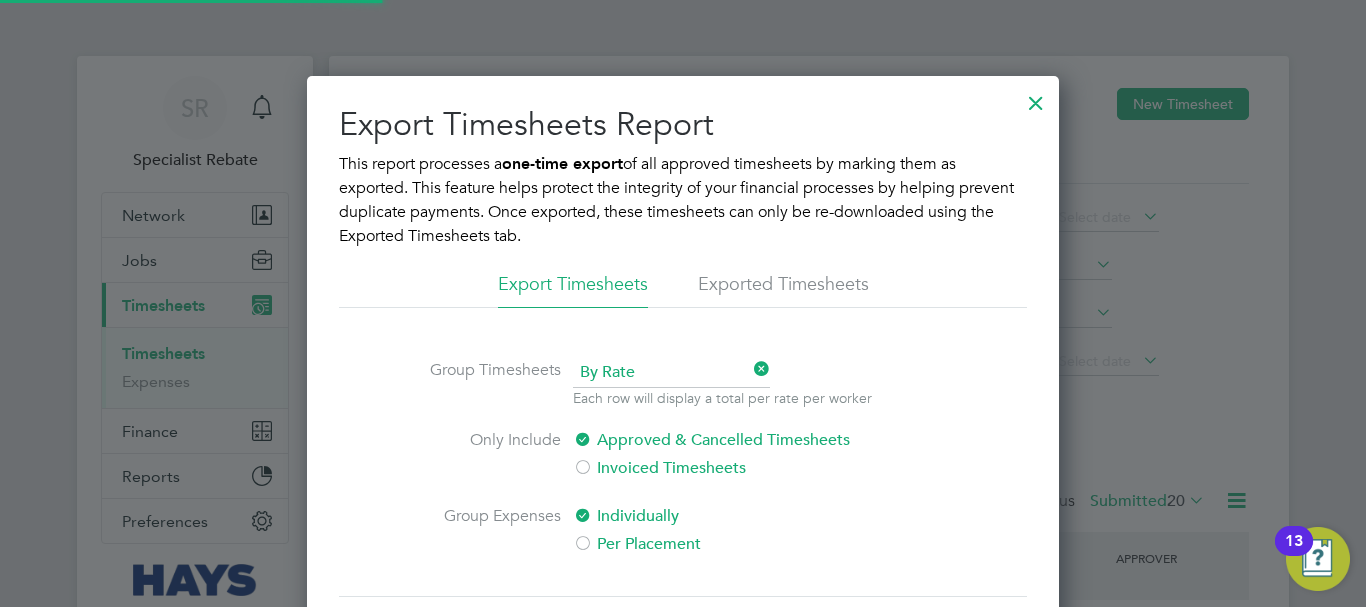 click on "Exported Timesheets" at bounding box center (783, 290) 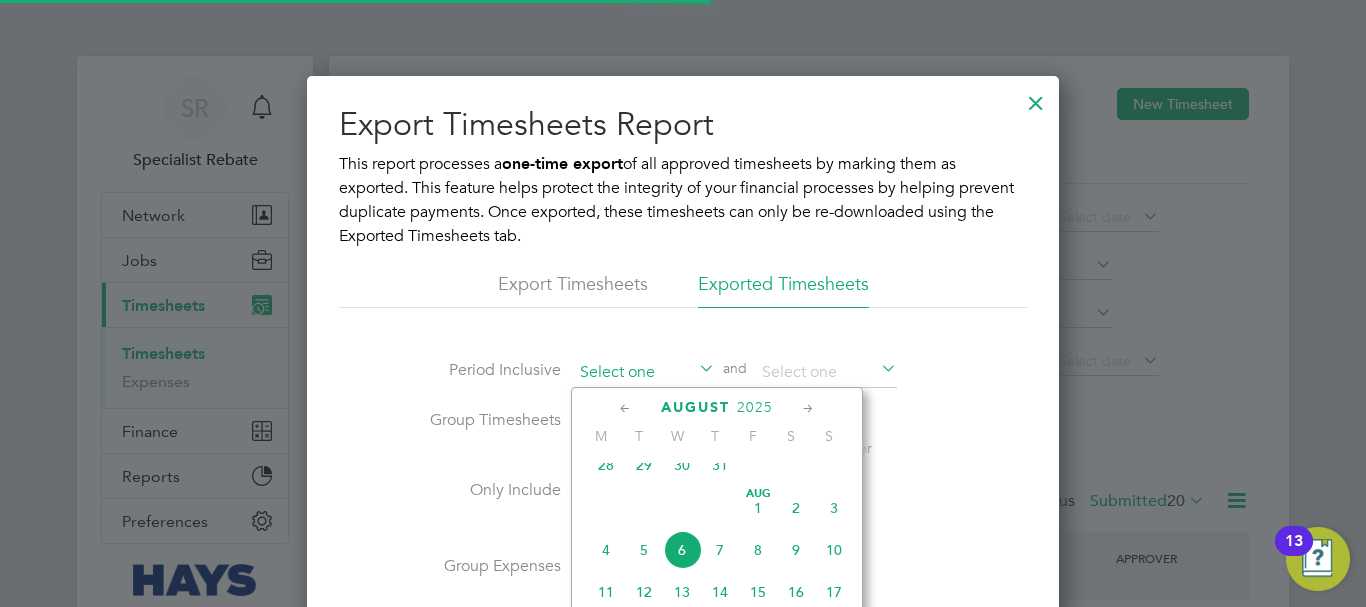 click at bounding box center [644, 373] 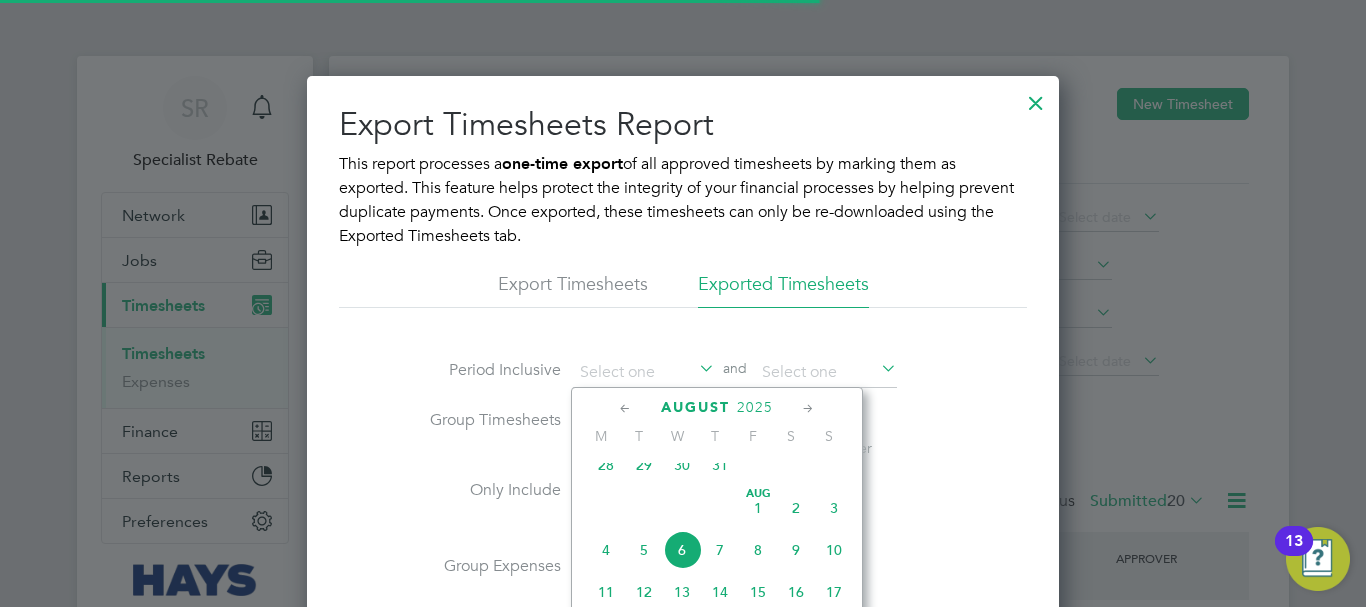 click 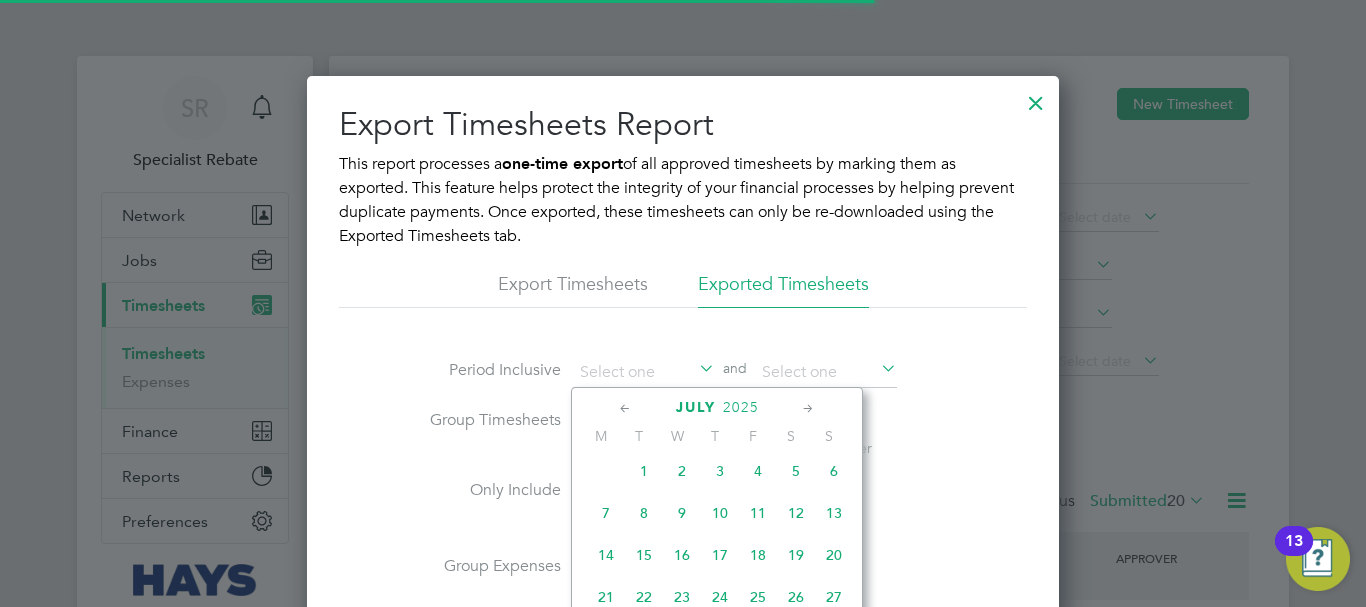click 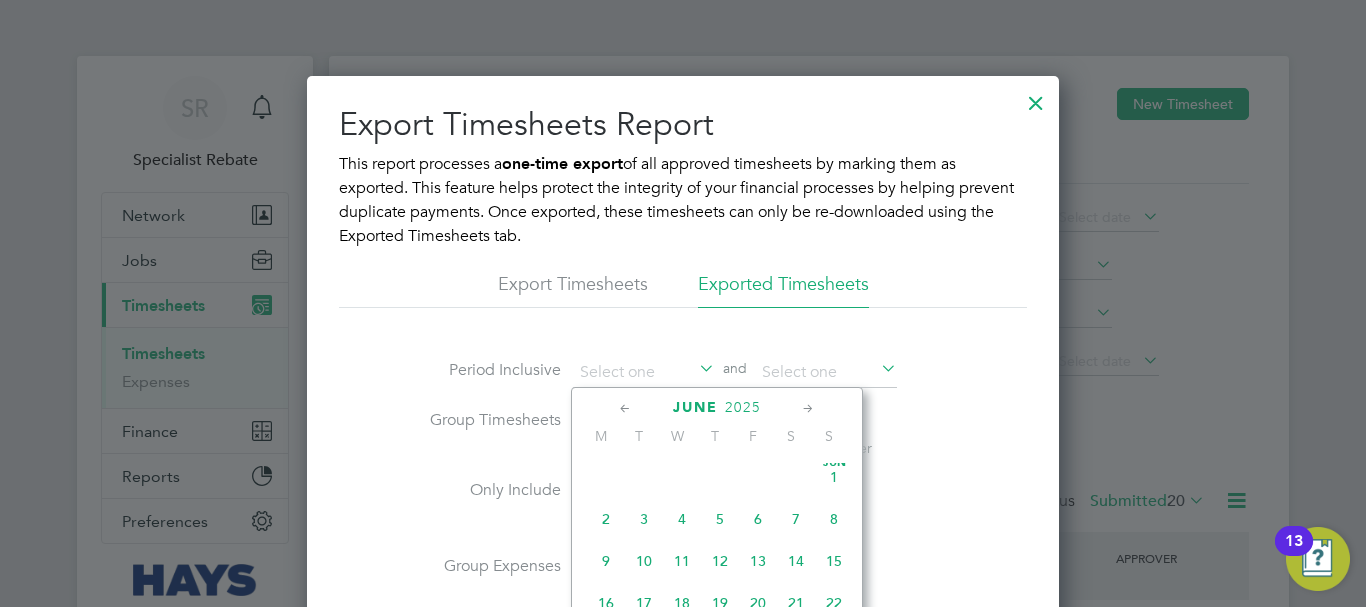 click on "Jun 1" 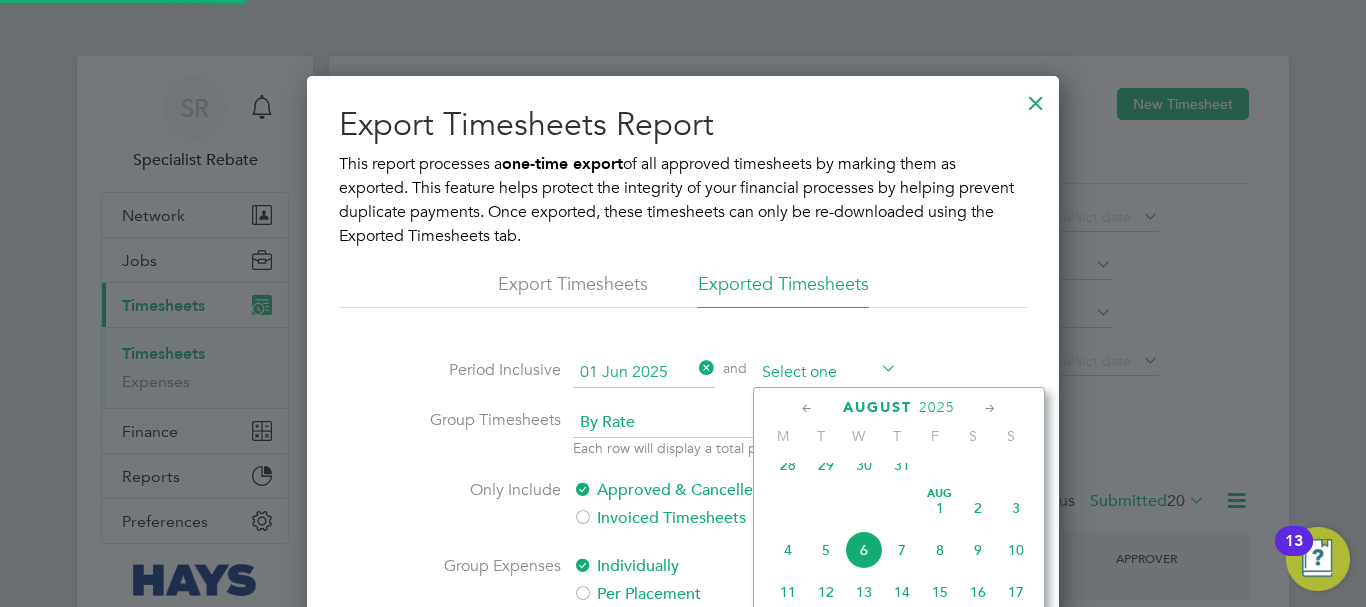 click at bounding box center [826, 373] 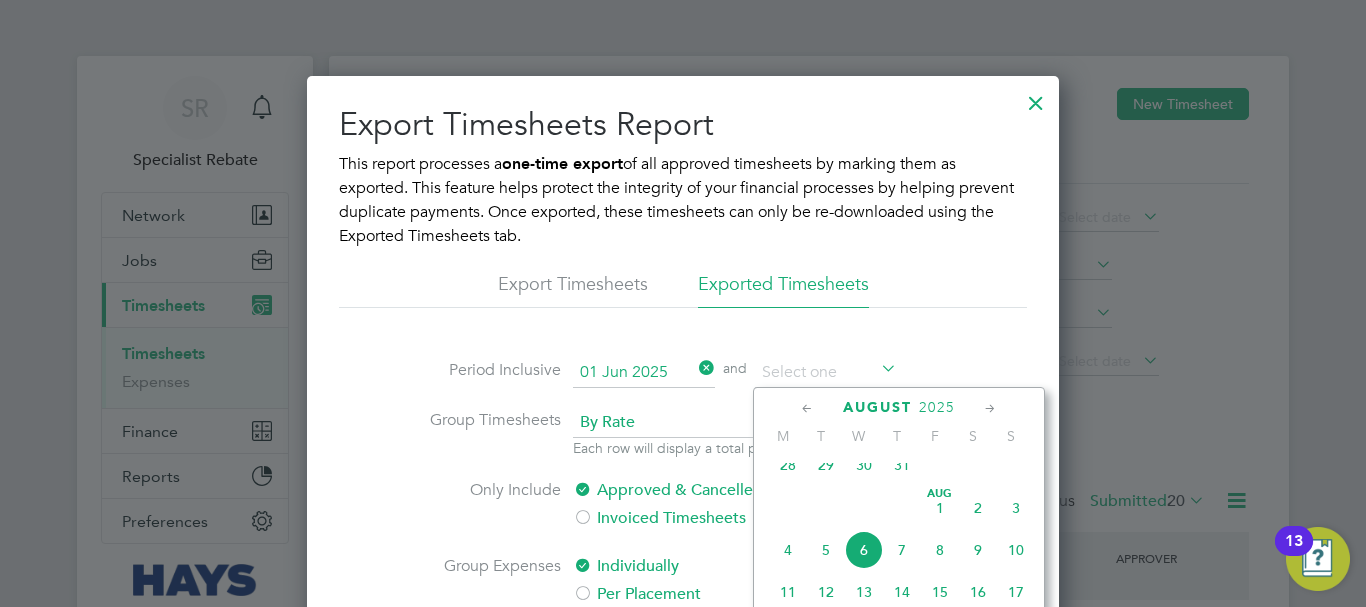 click on "31" 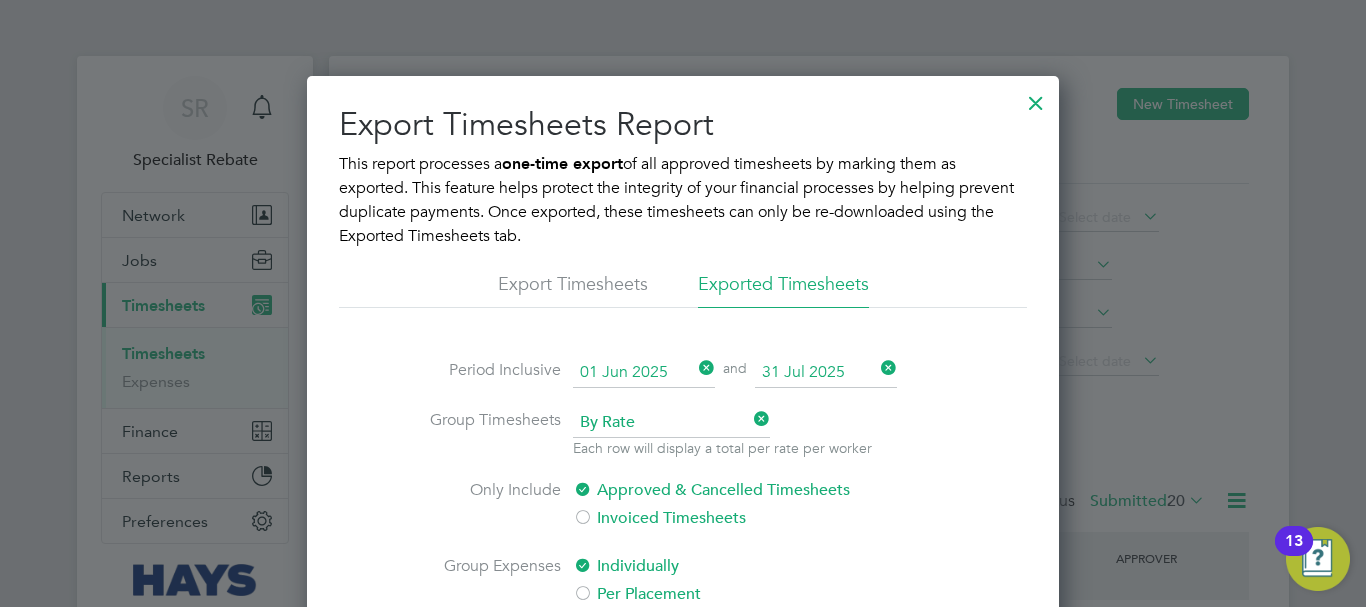 click on "31 Jul 2025" at bounding box center (826, 373) 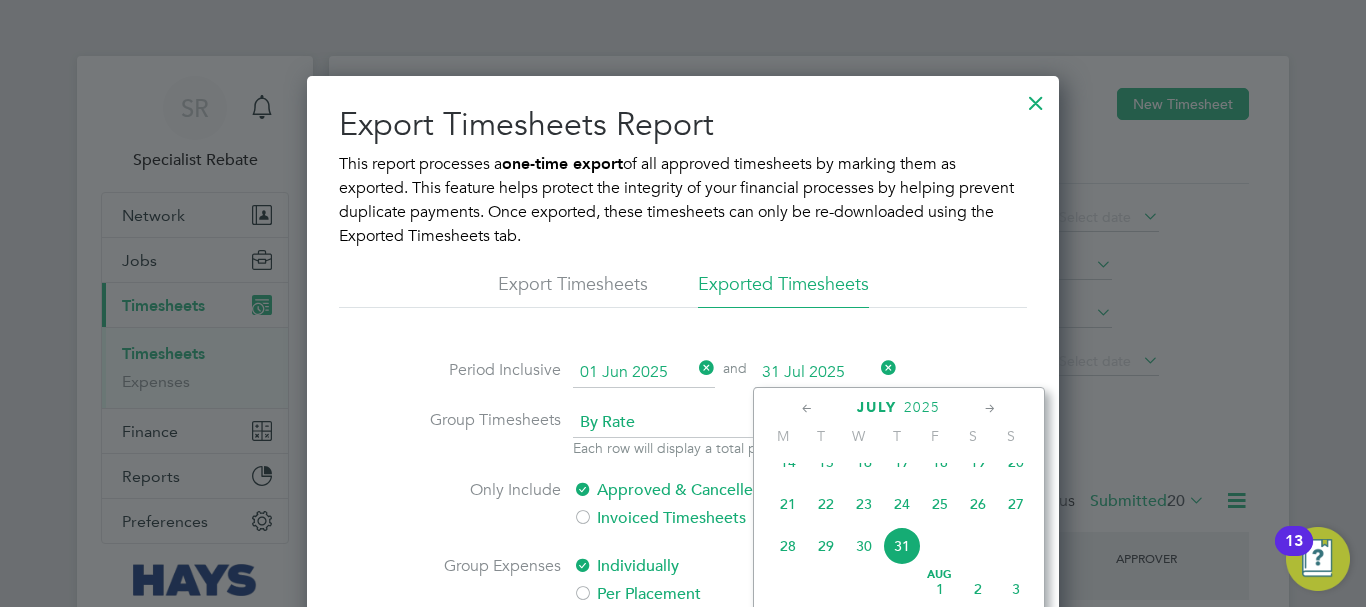 click on "3" 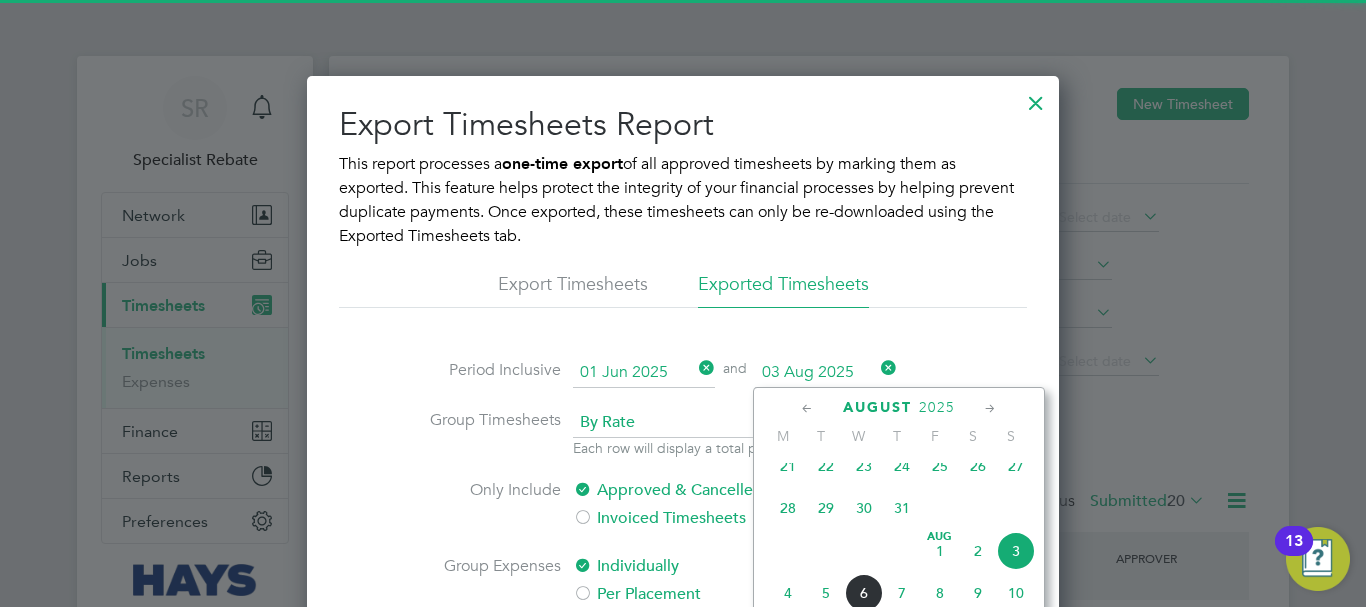 click on "03 Aug 2025" at bounding box center (826, 373) 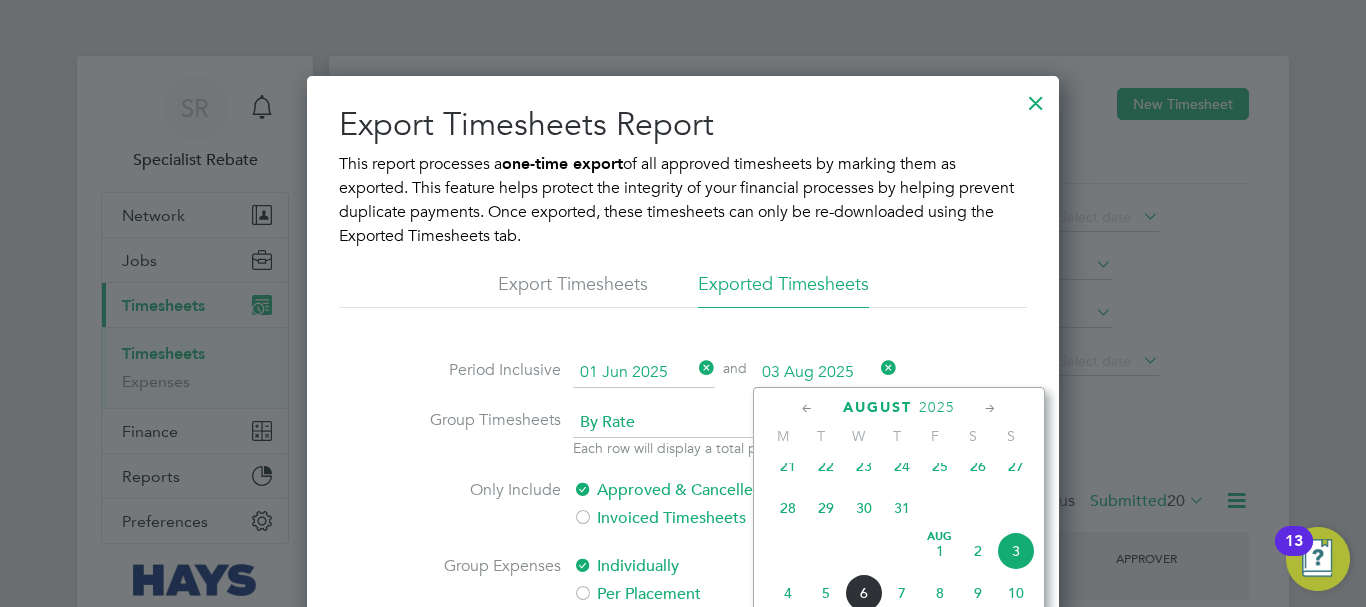 click on "5" 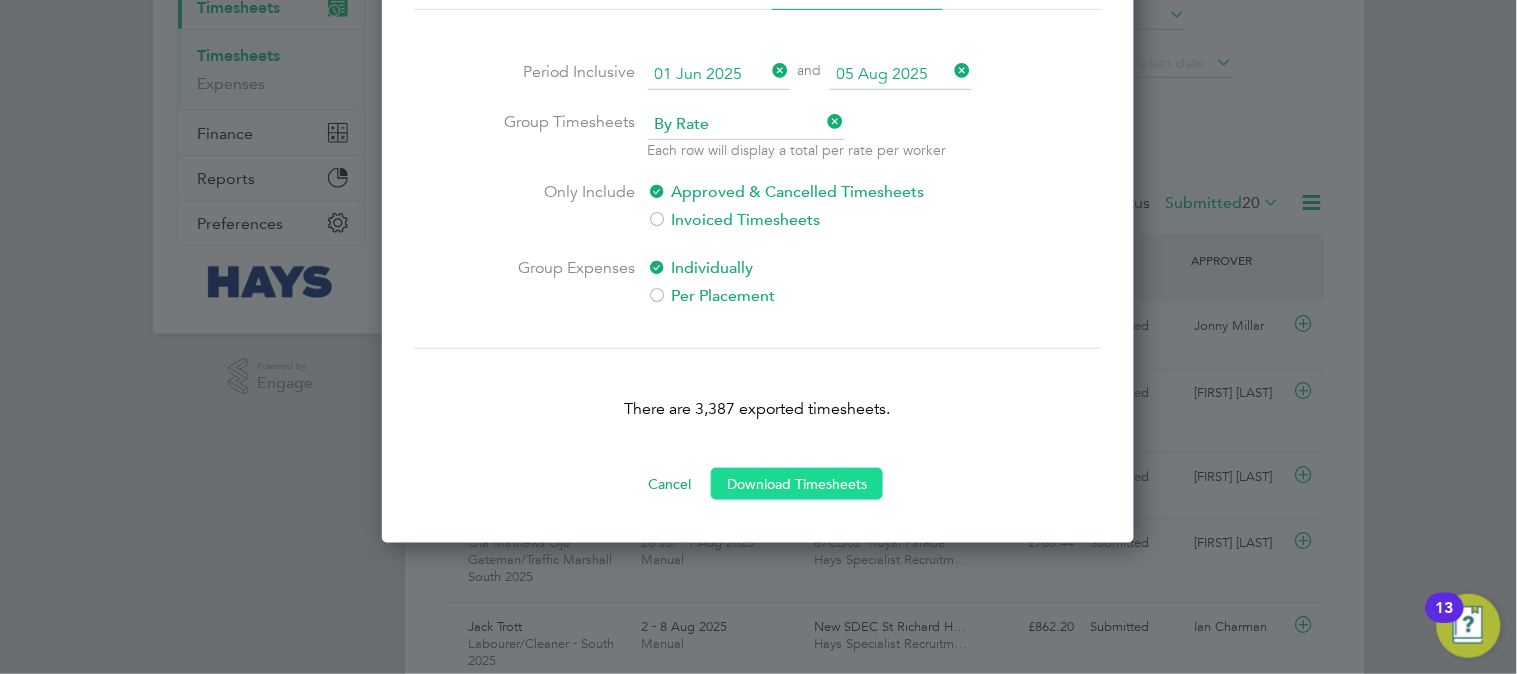 click on "Download Timesheets" at bounding box center (797, 484) 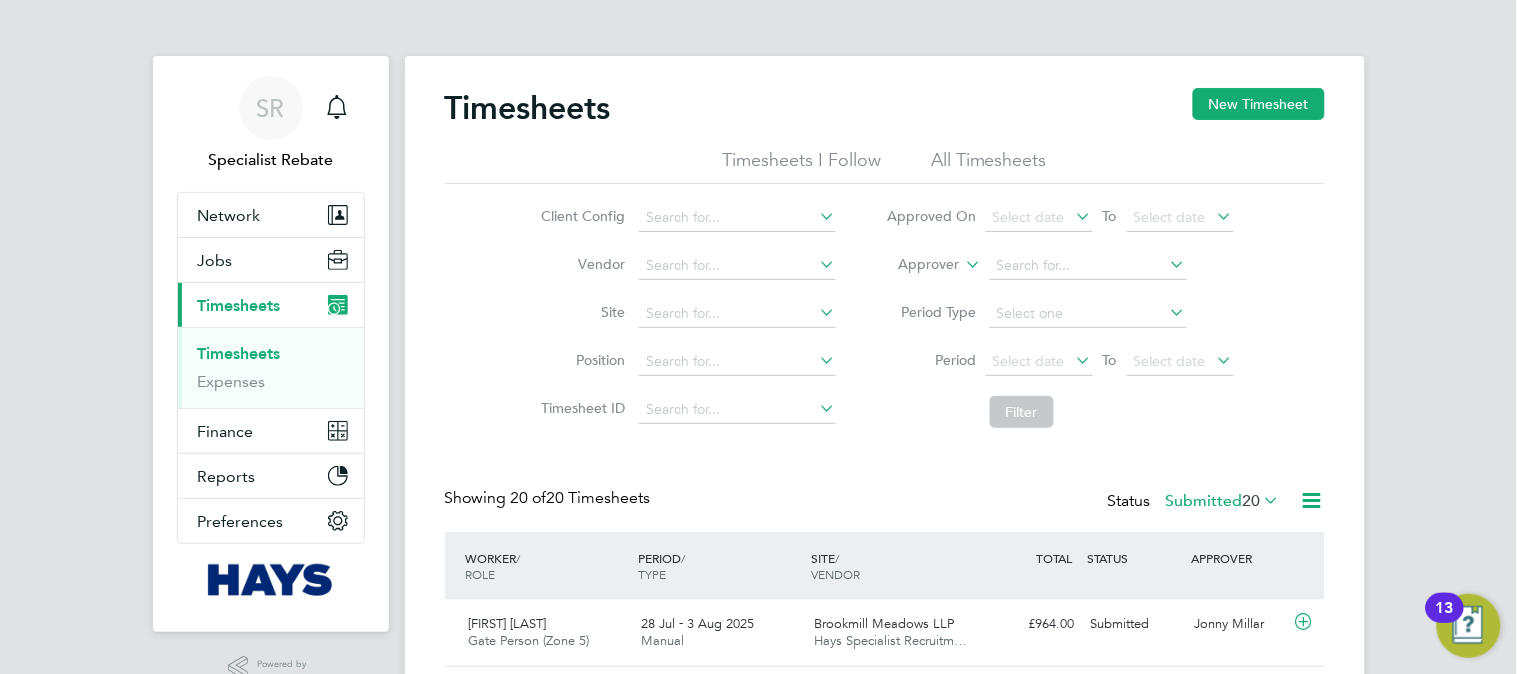 click 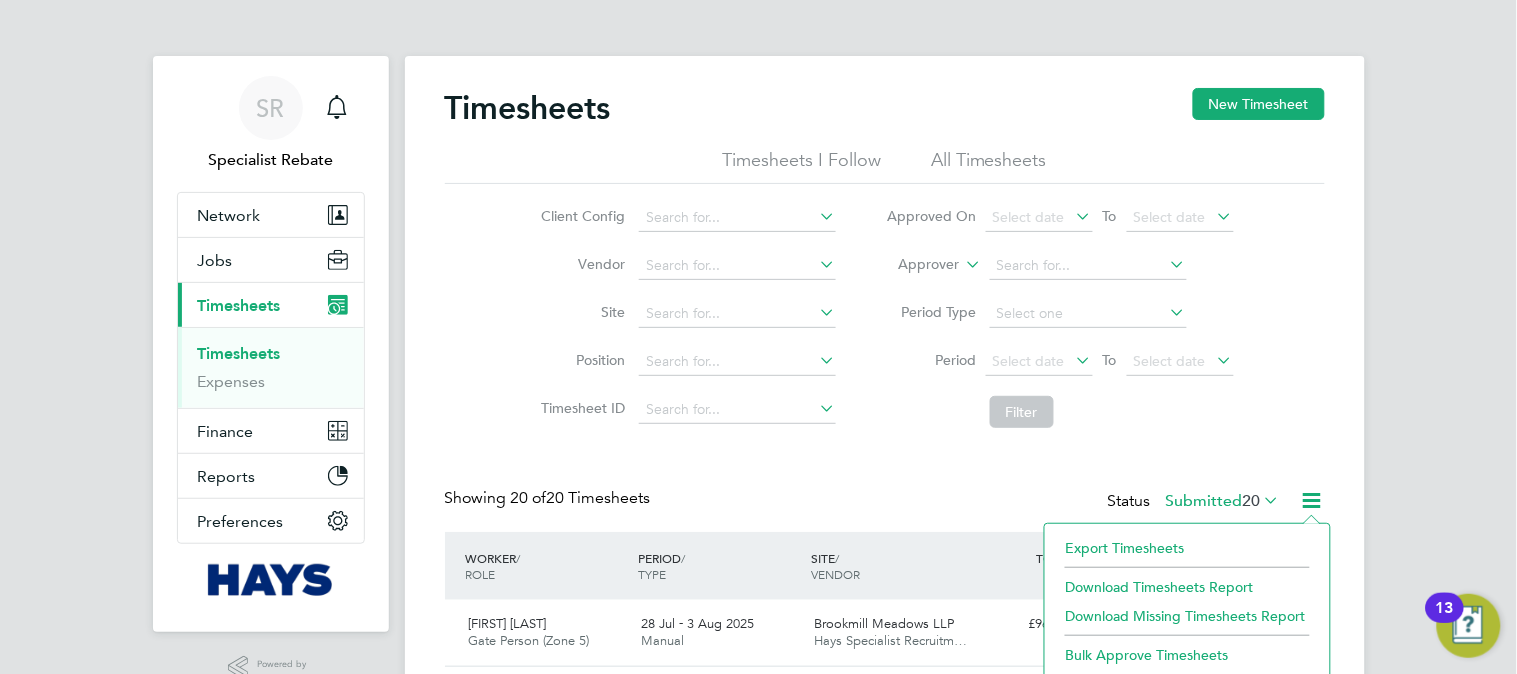 click on "Export Timesheets" 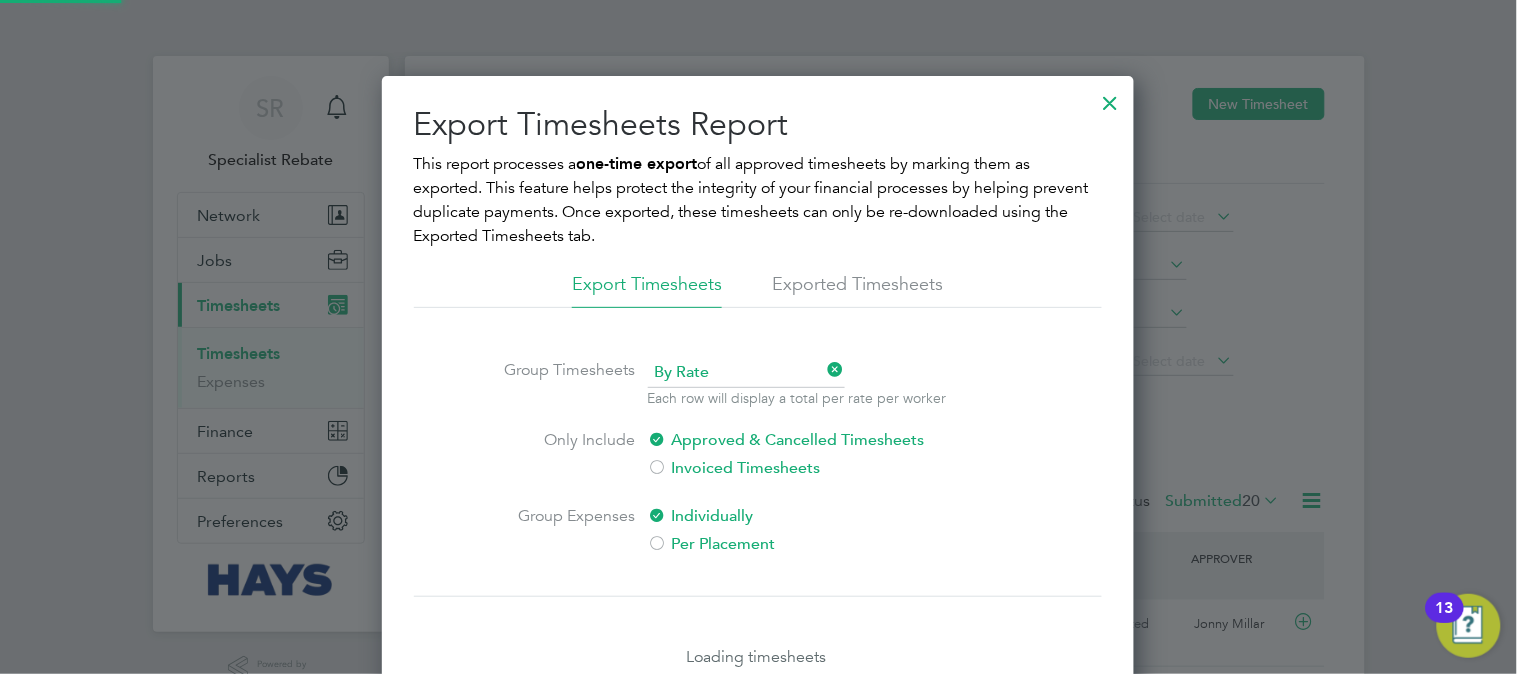 scroll, scrollTop: 10, scrollLeft: 10, axis: both 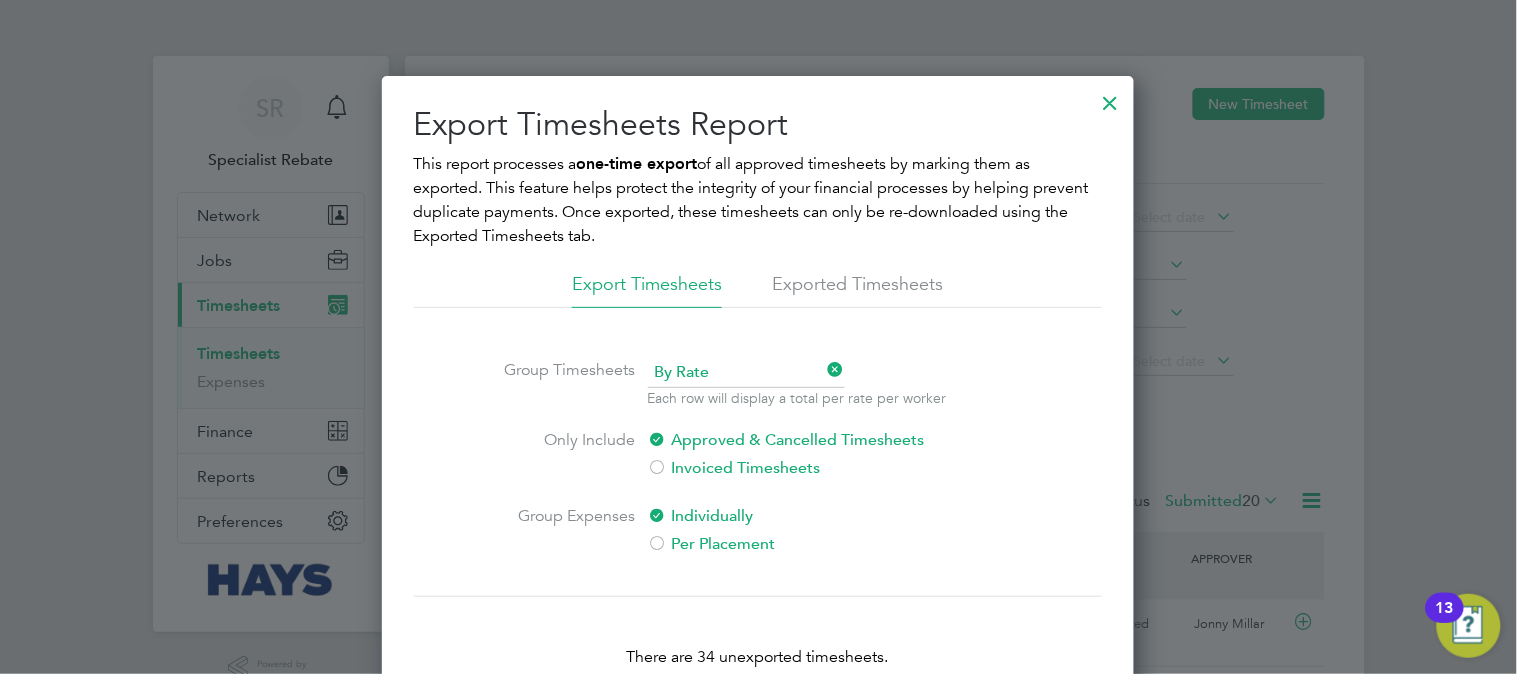 click on "Exported Timesheets" at bounding box center (857, 290) 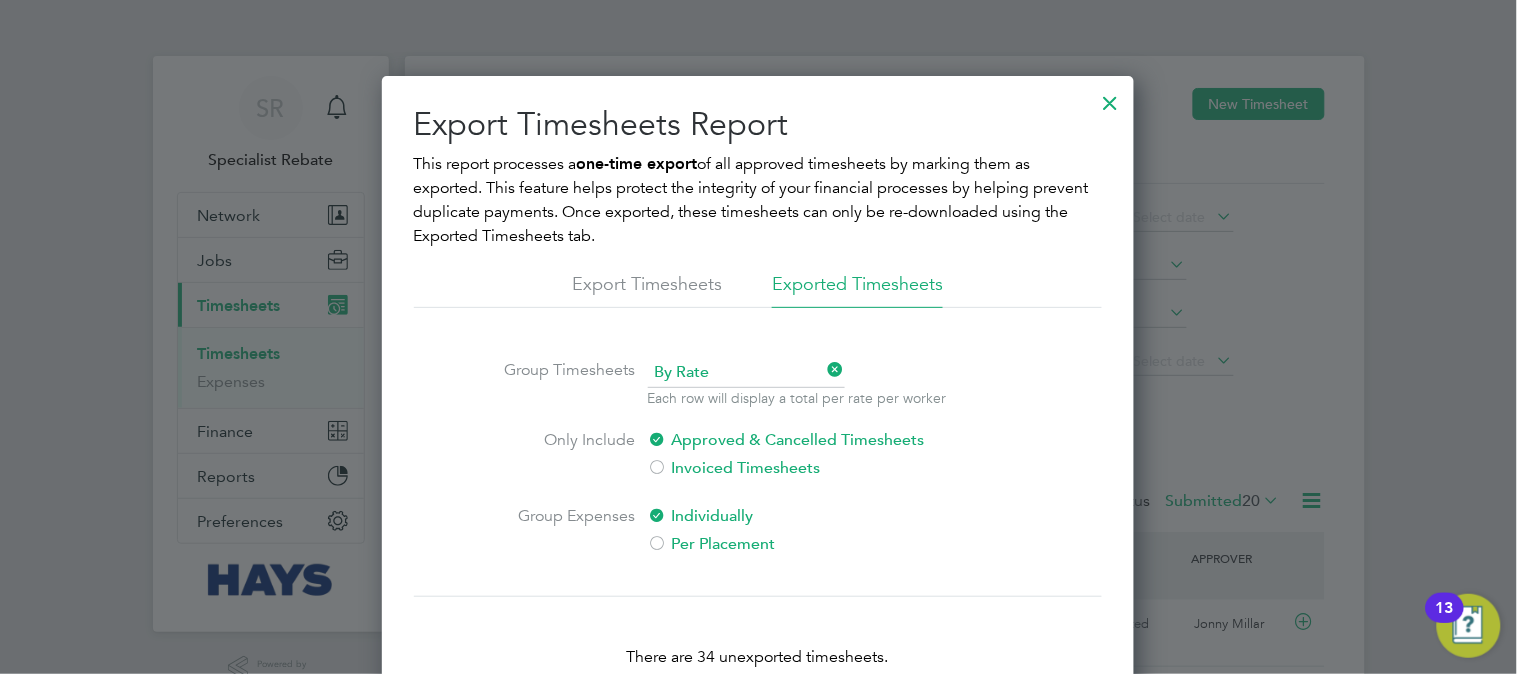 scroll, scrollTop: 11, scrollLeft: 10, axis: both 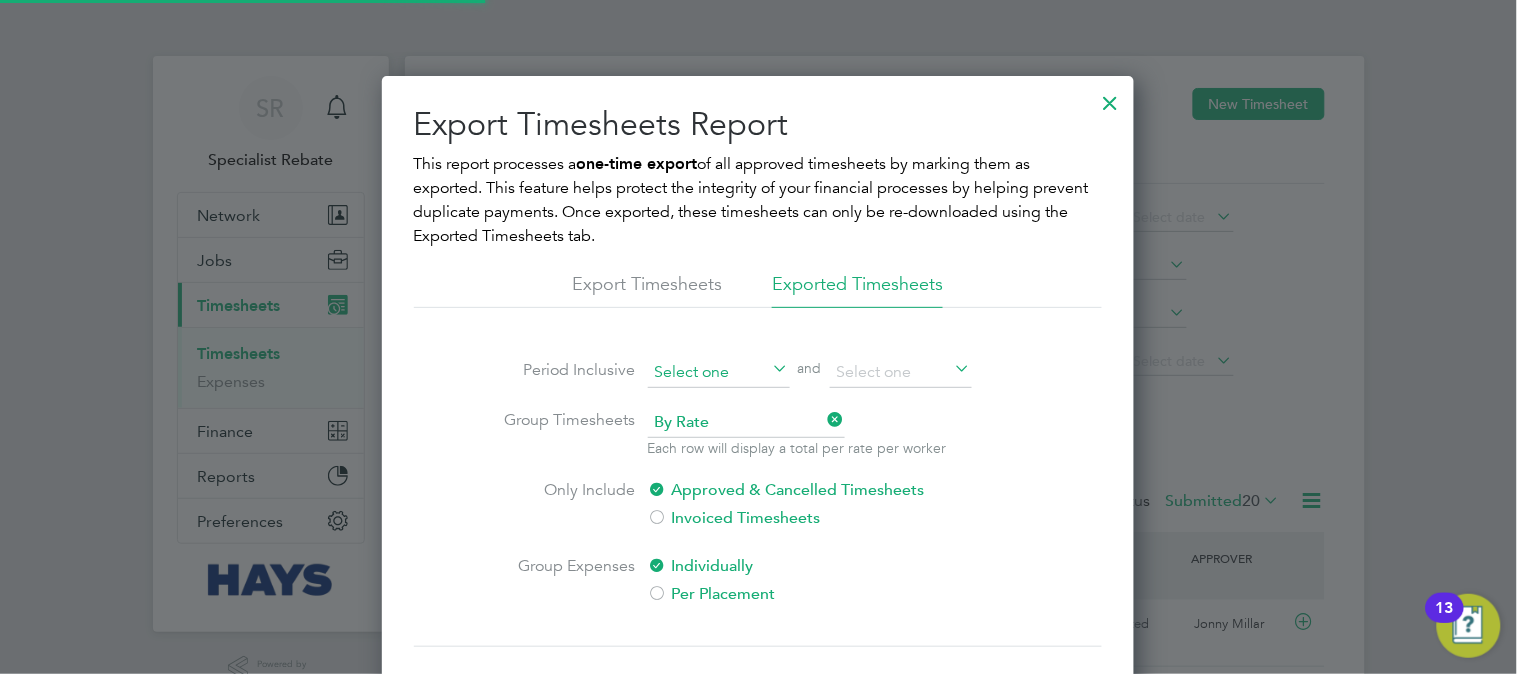 click at bounding box center (719, 373) 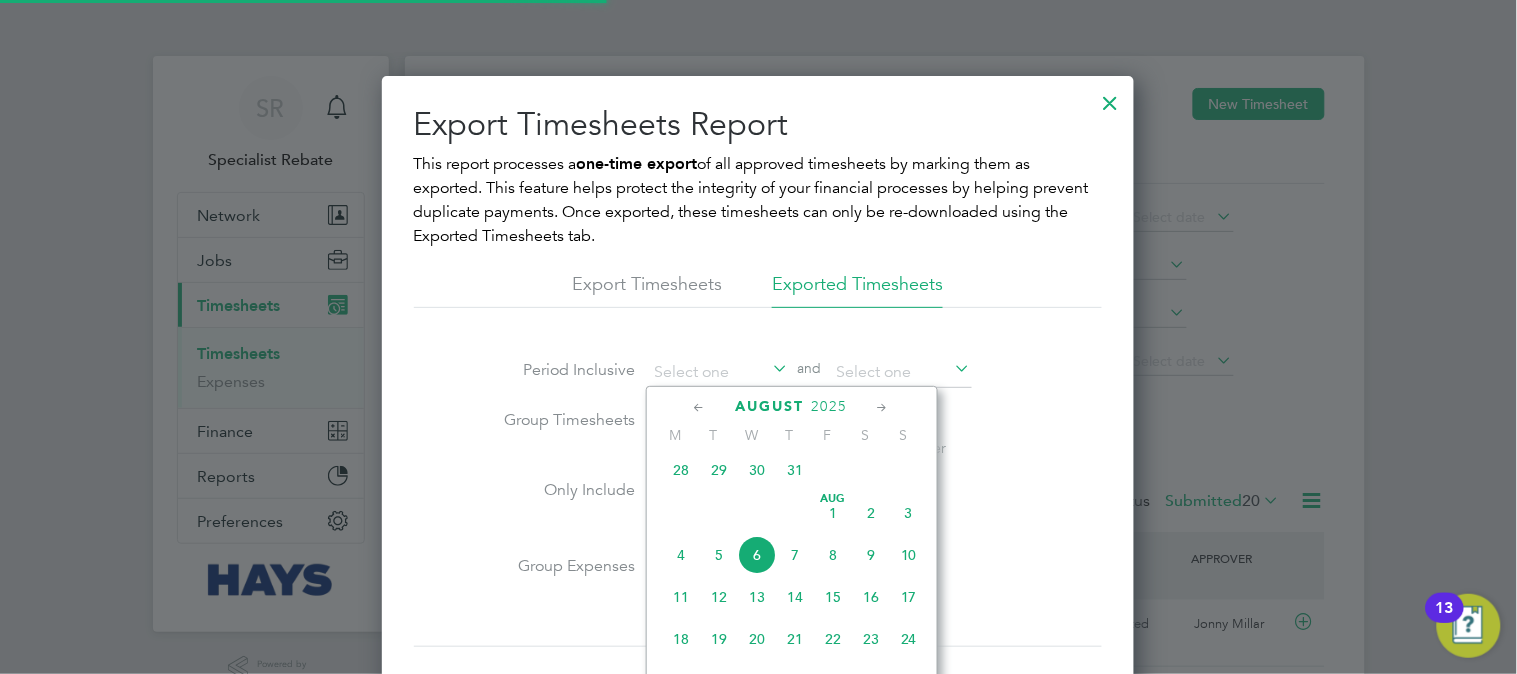 click 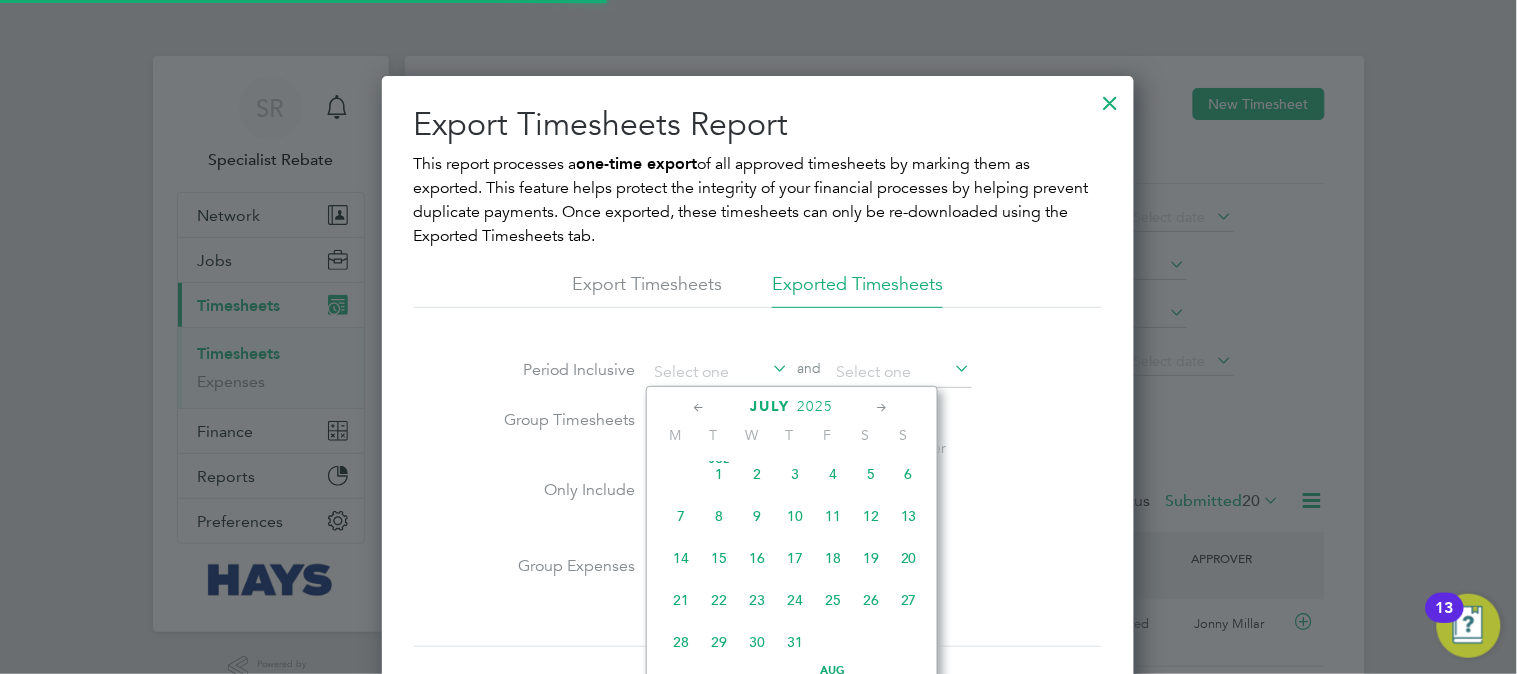 click 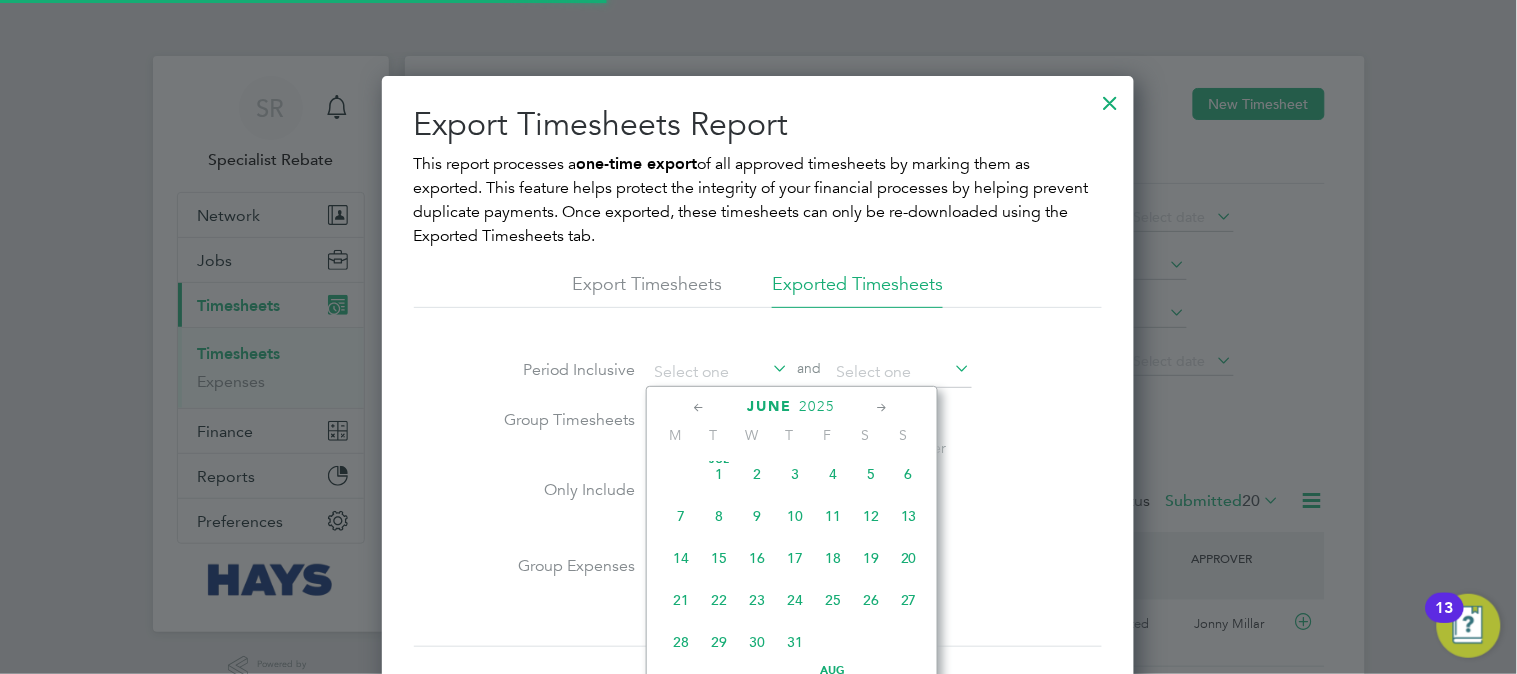 scroll, scrollTop: 214, scrollLeft: 0, axis: vertical 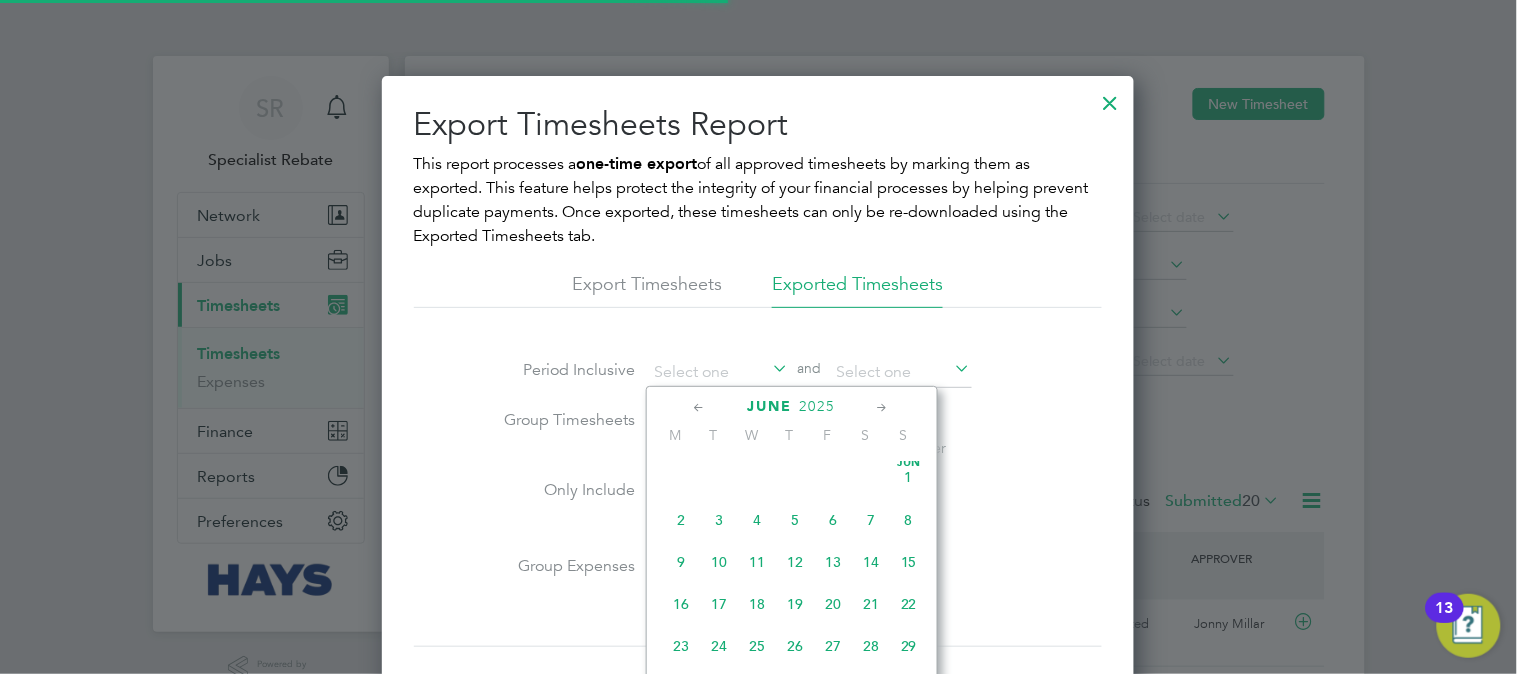 click 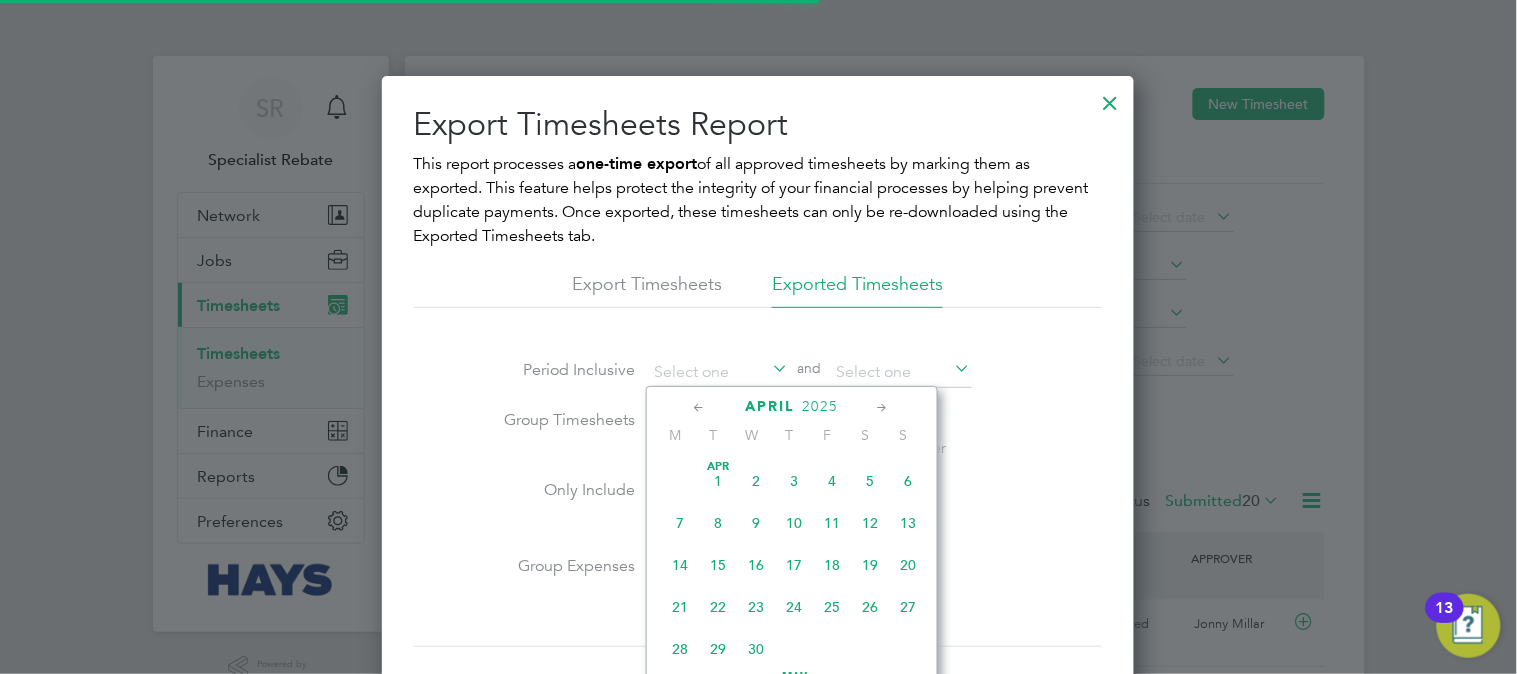 click on "Apr 1" 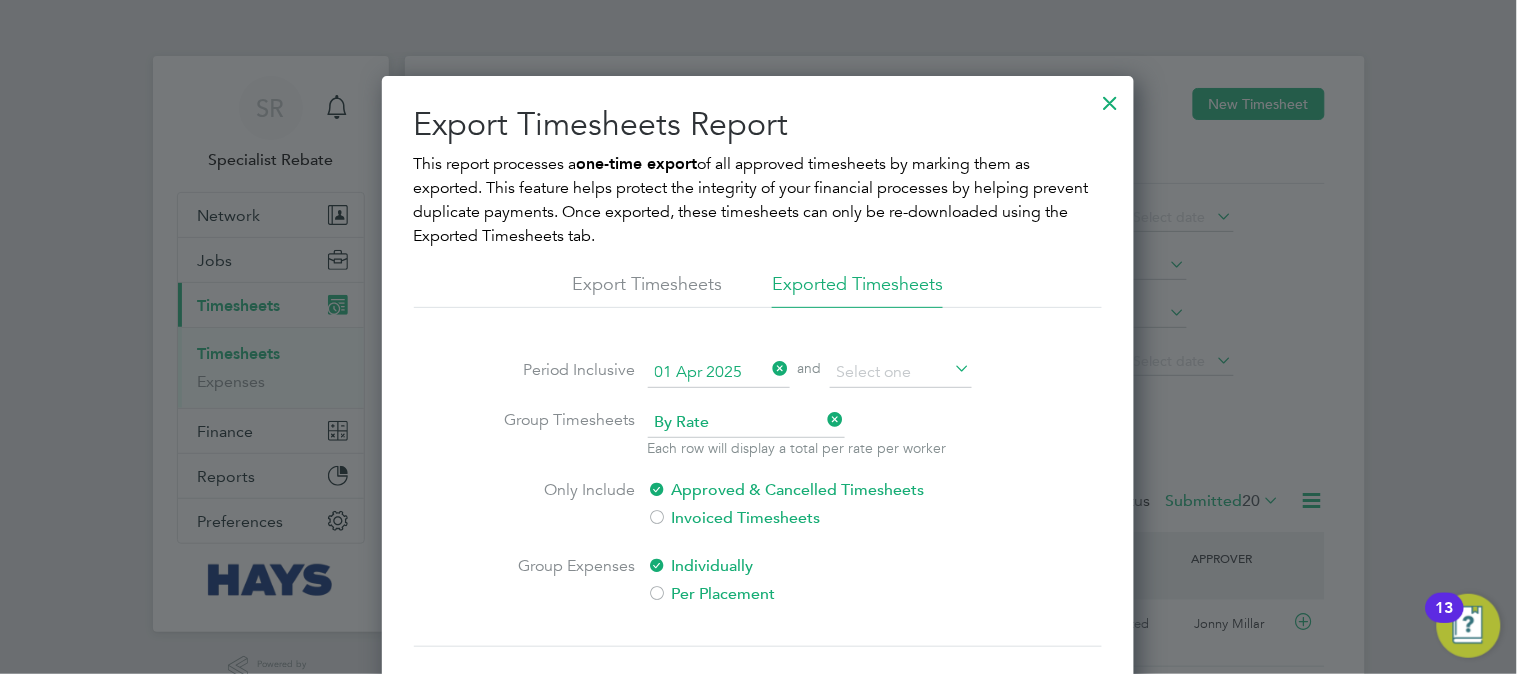 scroll, scrollTop: 11, scrollLeft: 10, axis: both 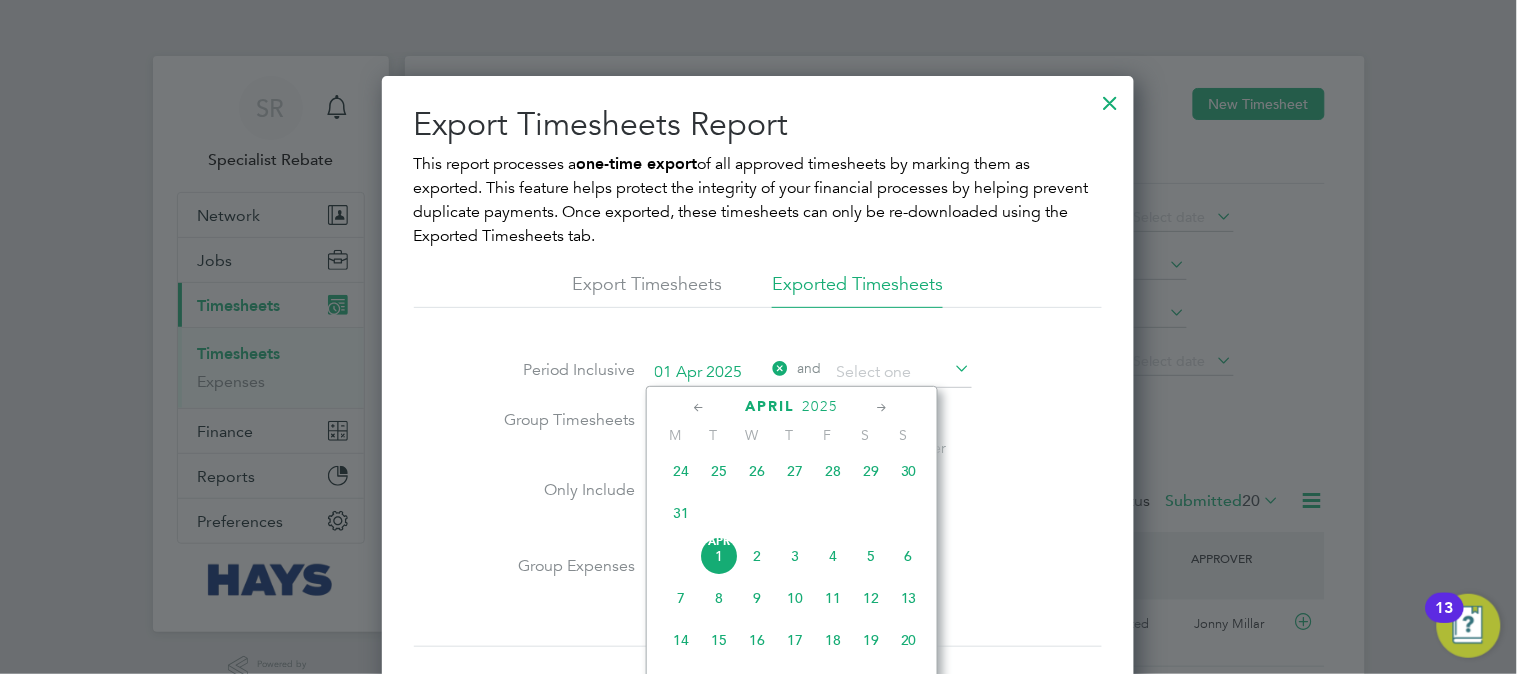 click on "April 2025" 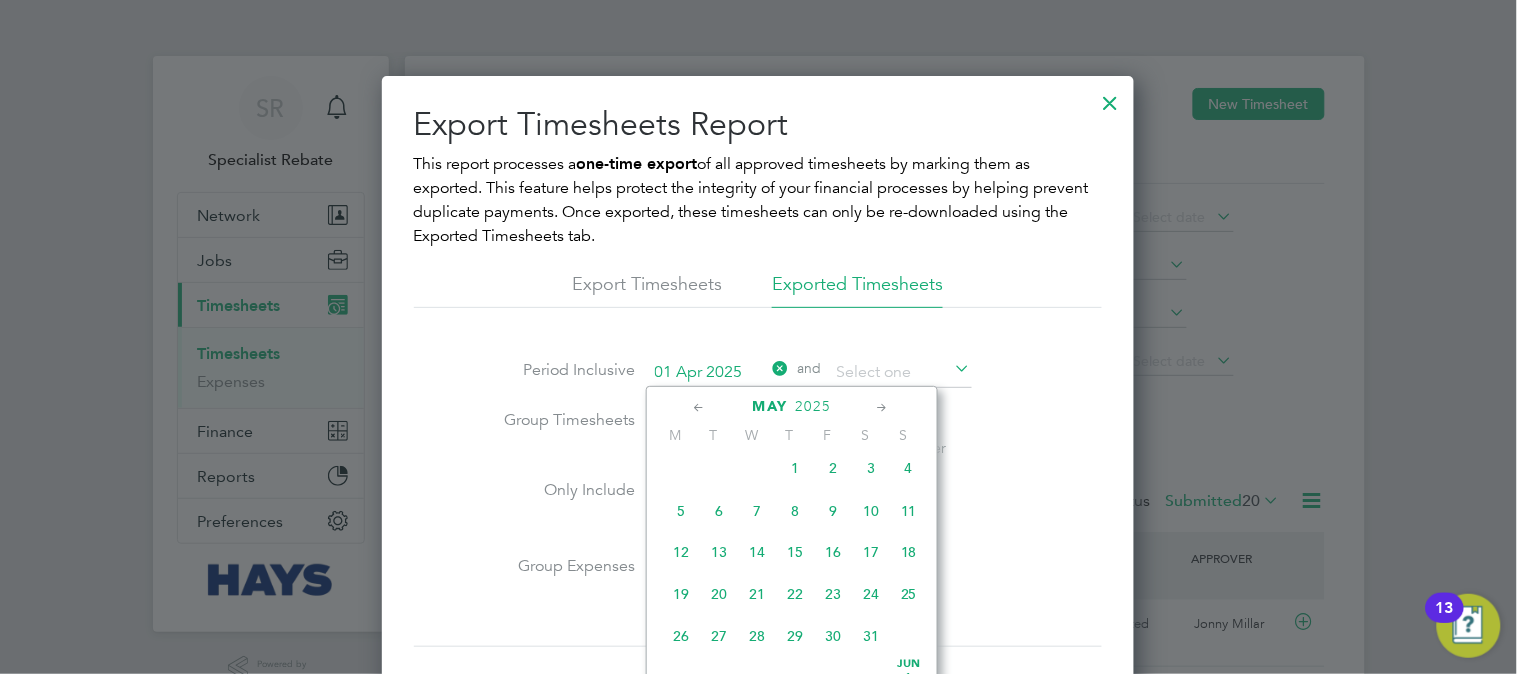 click on "May 1" 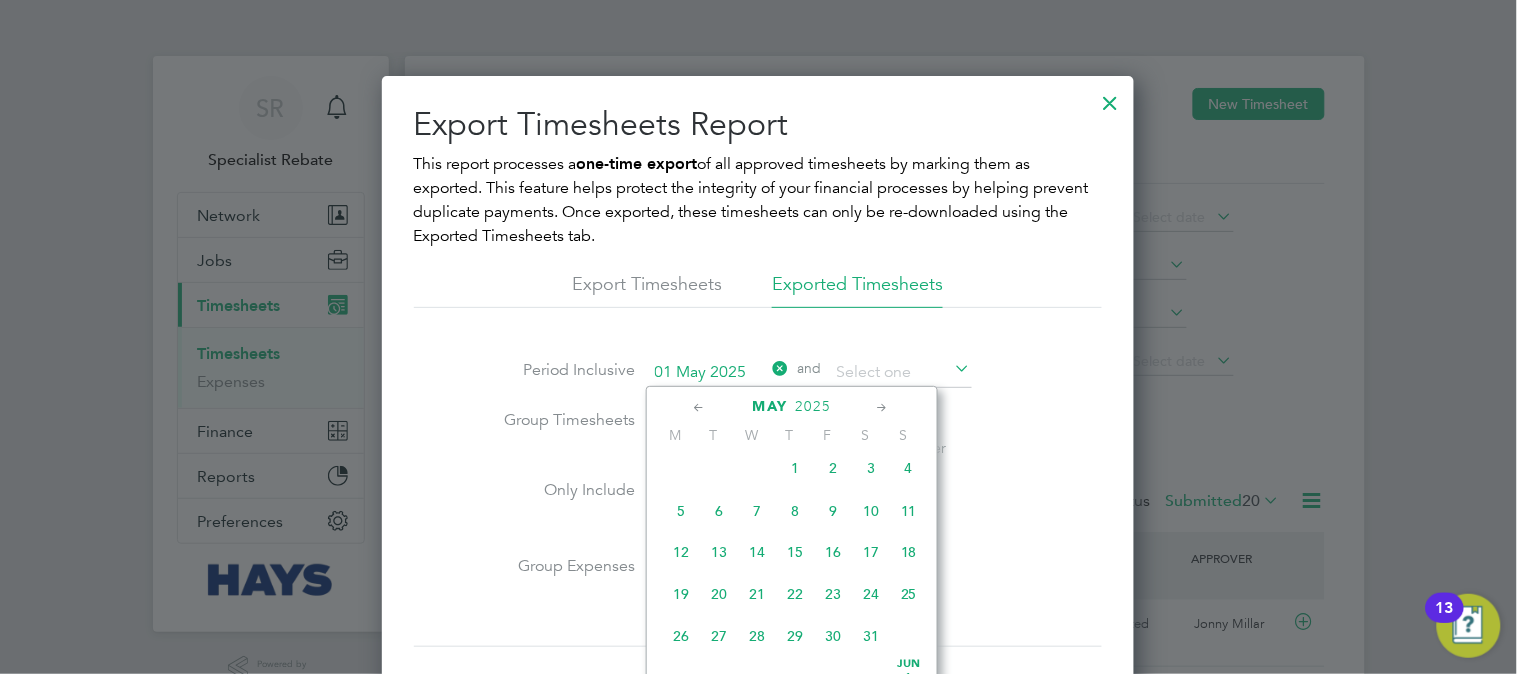 scroll, scrollTop: 11, scrollLeft: 10, axis: both 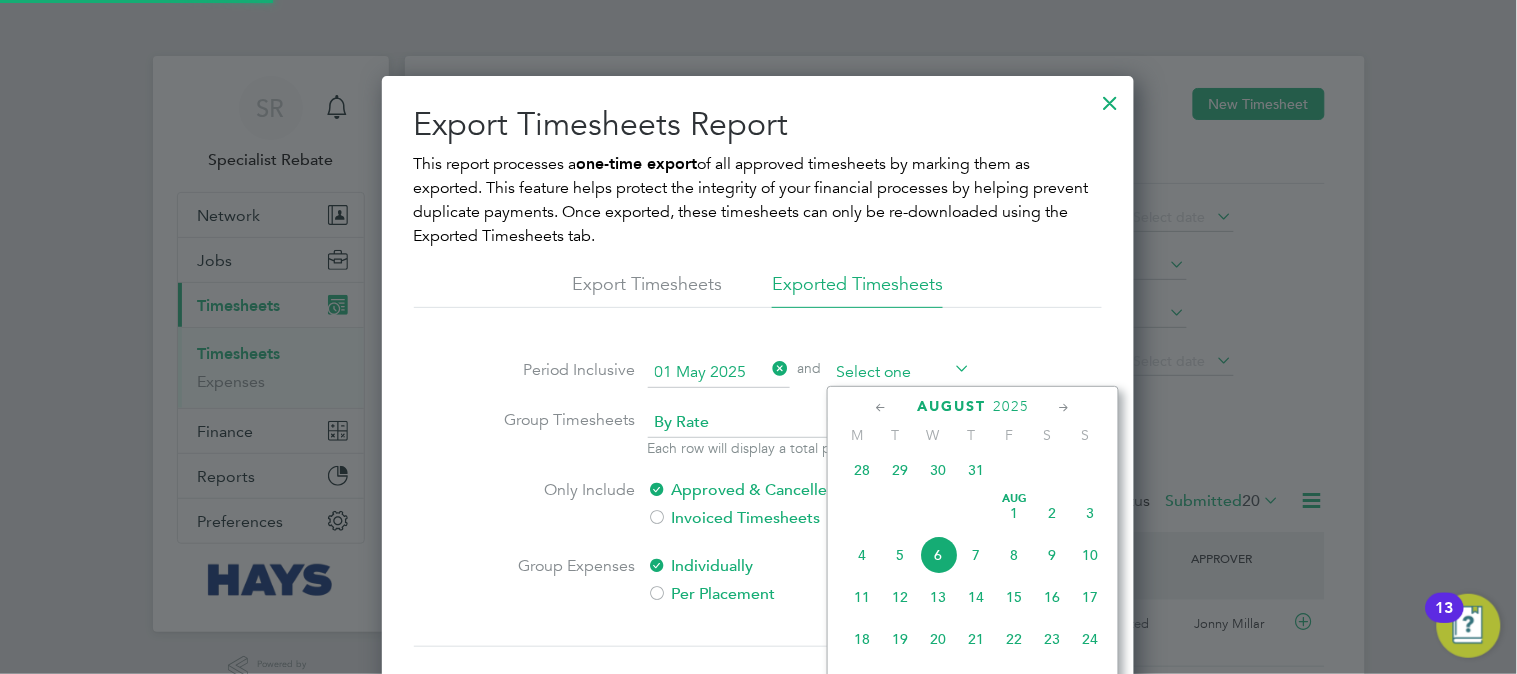 click at bounding box center [901, 373] 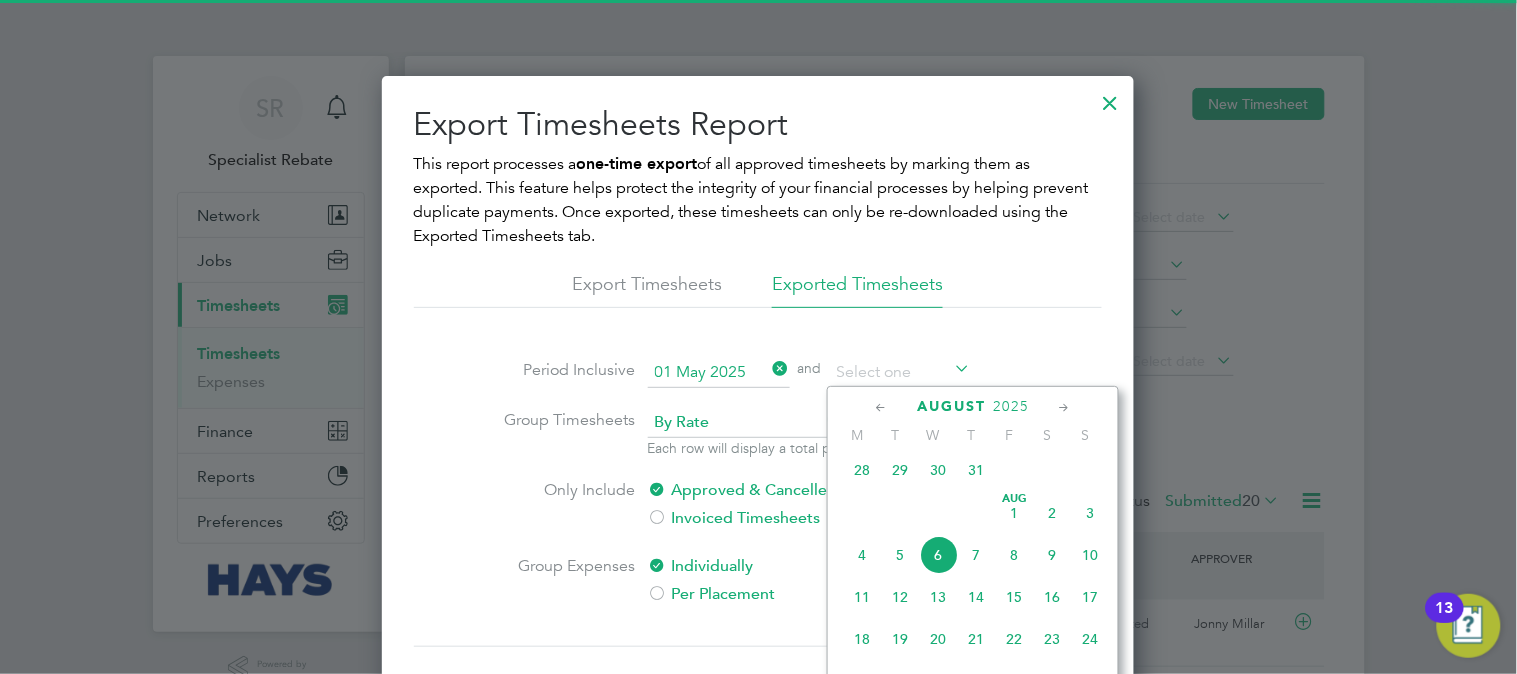 click on "6" 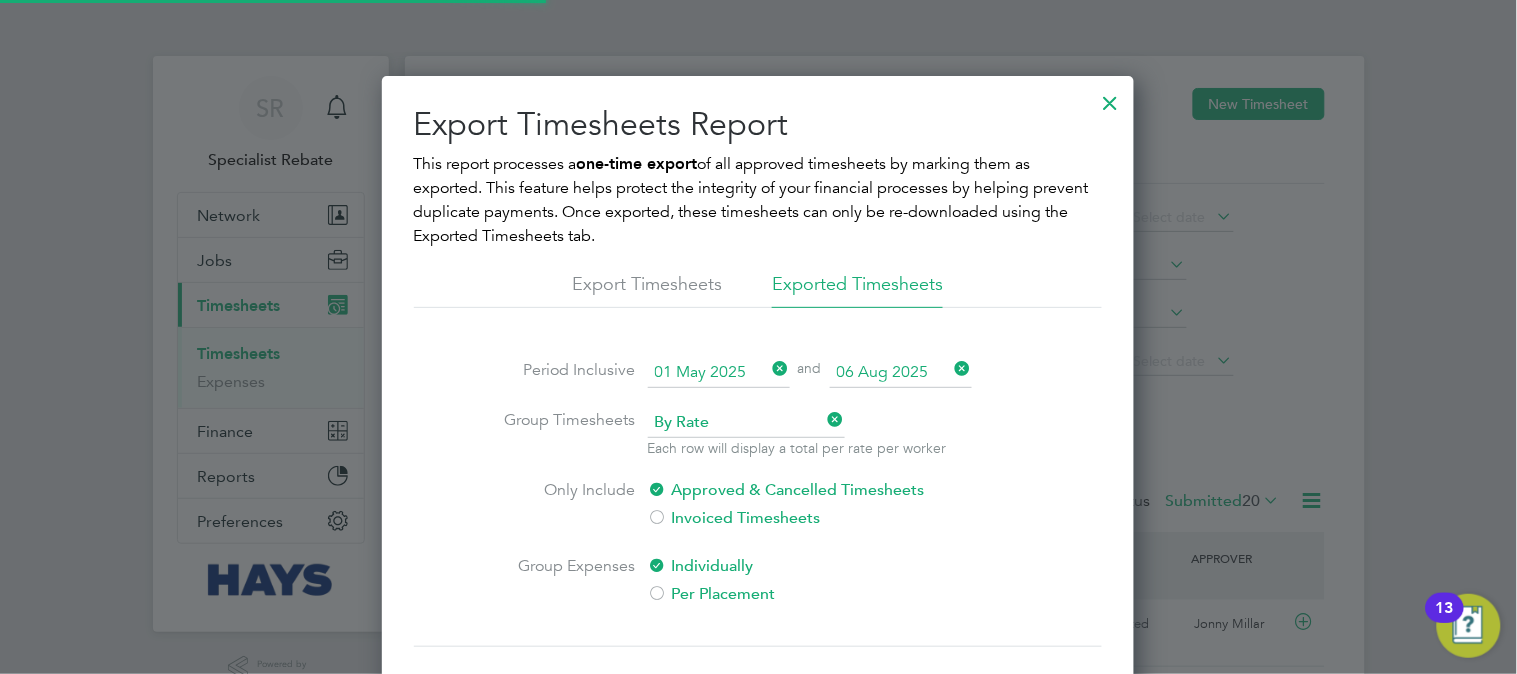scroll, scrollTop: 11, scrollLeft: 10, axis: both 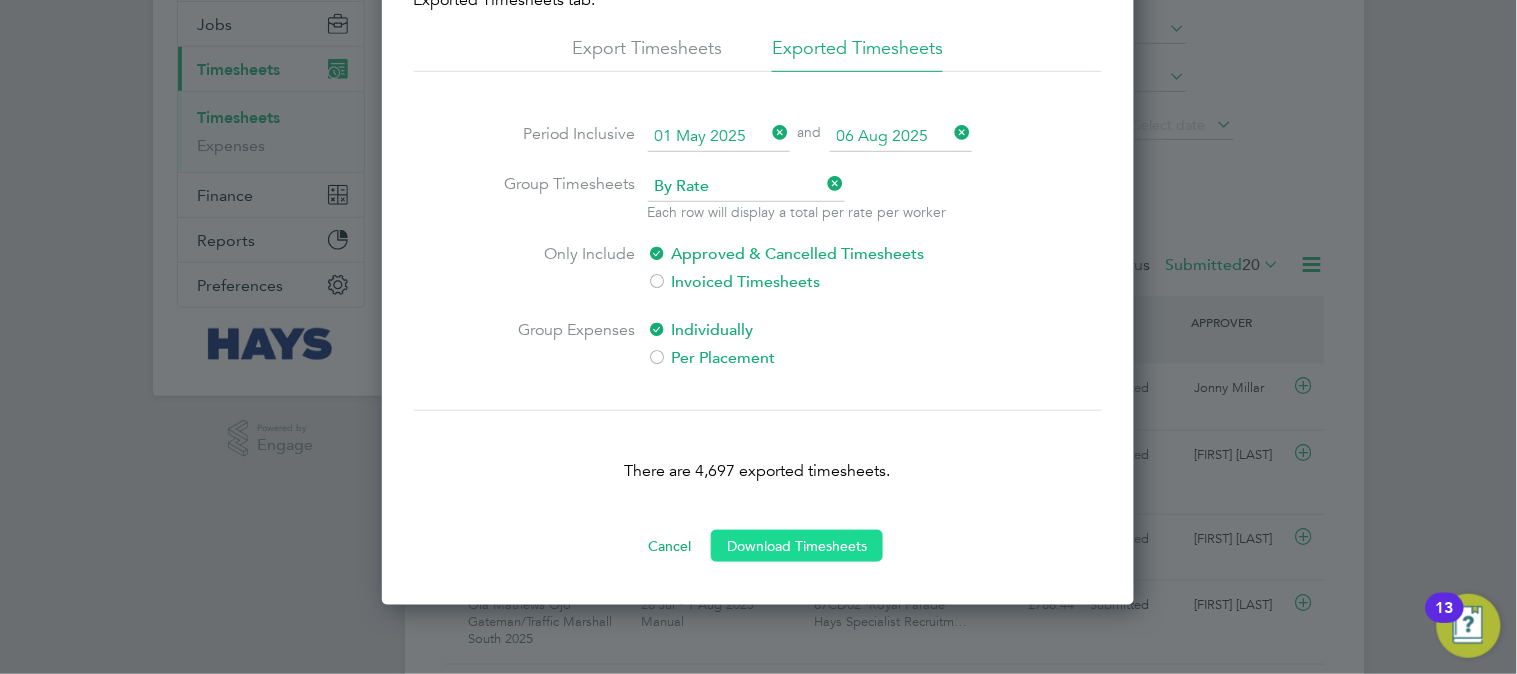 click on "Download Timesheets" at bounding box center (797, 546) 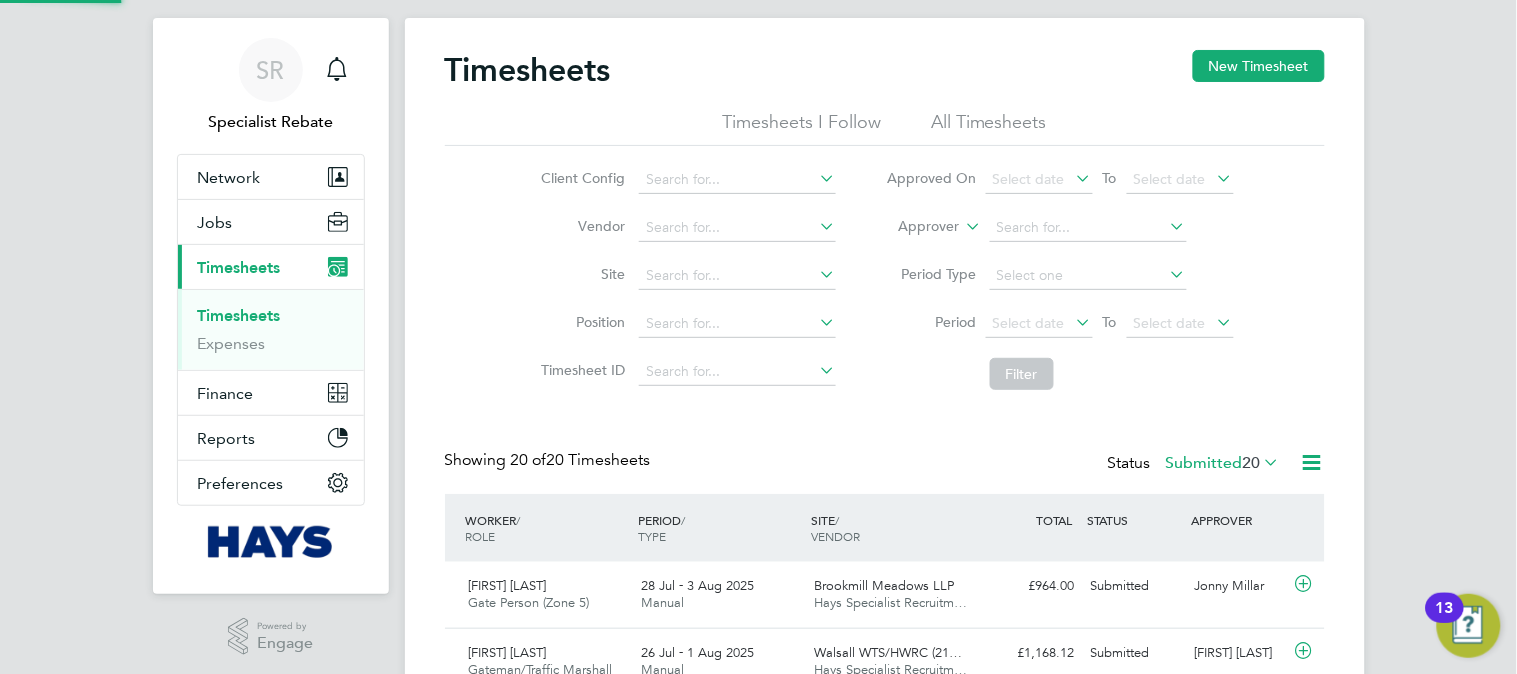 scroll, scrollTop: 0, scrollLeft: 0, axis: both 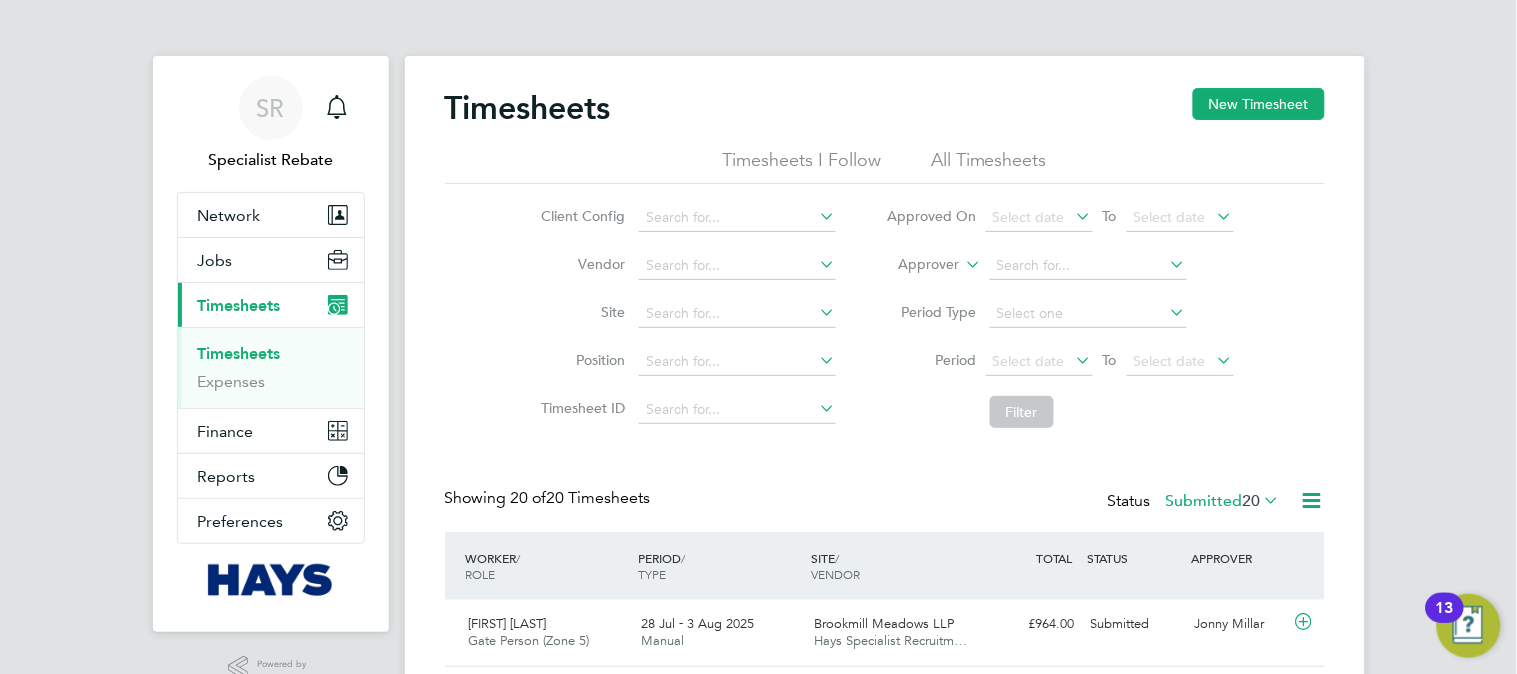 click 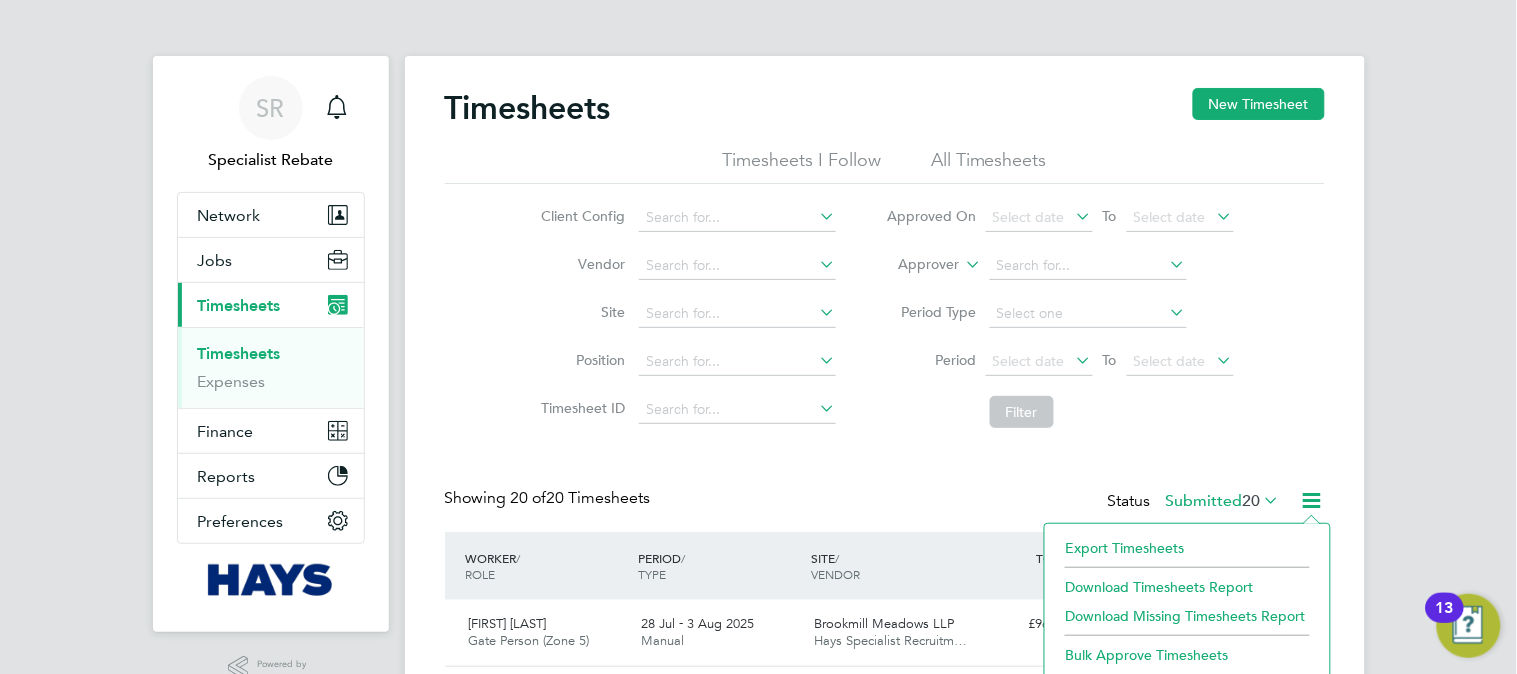 click on "Export Timesheets" 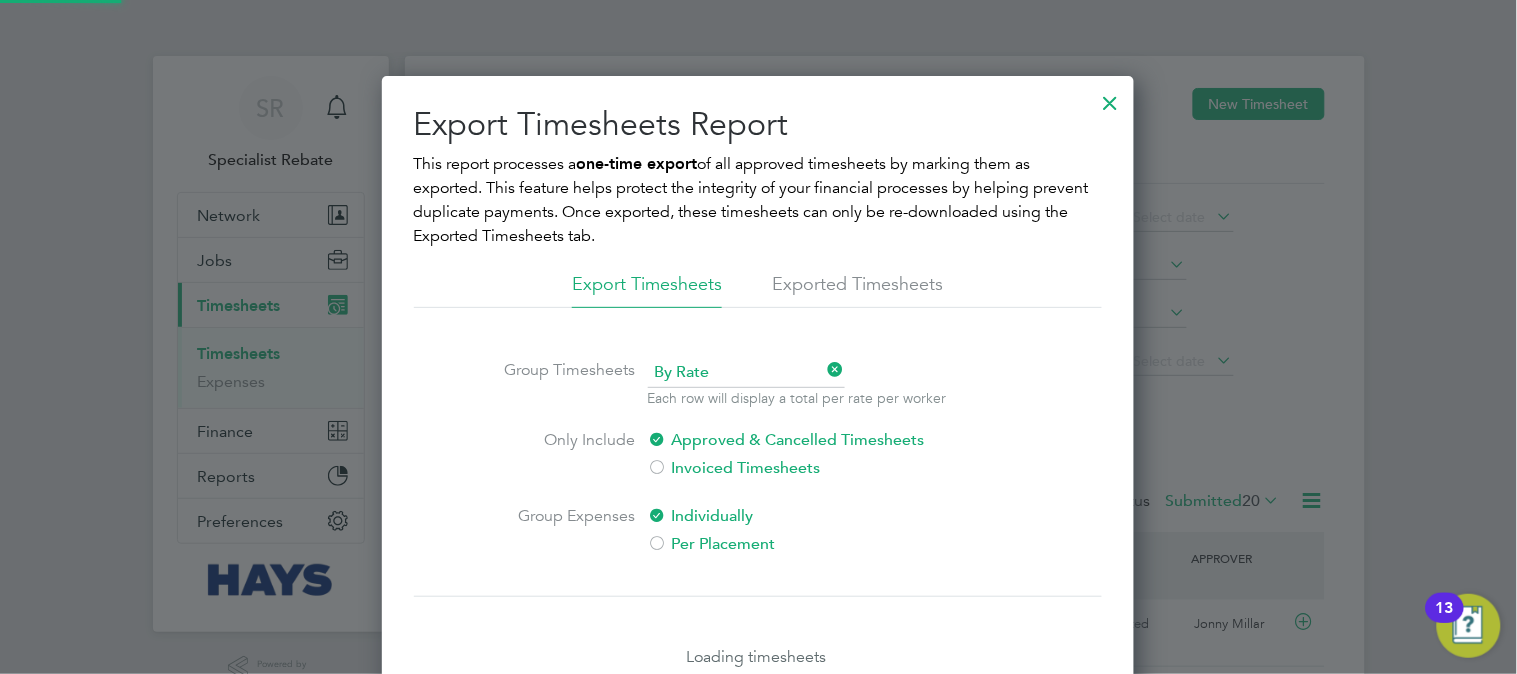 scroll, scrollTop: 10, scrollLeft: 10, axis: both 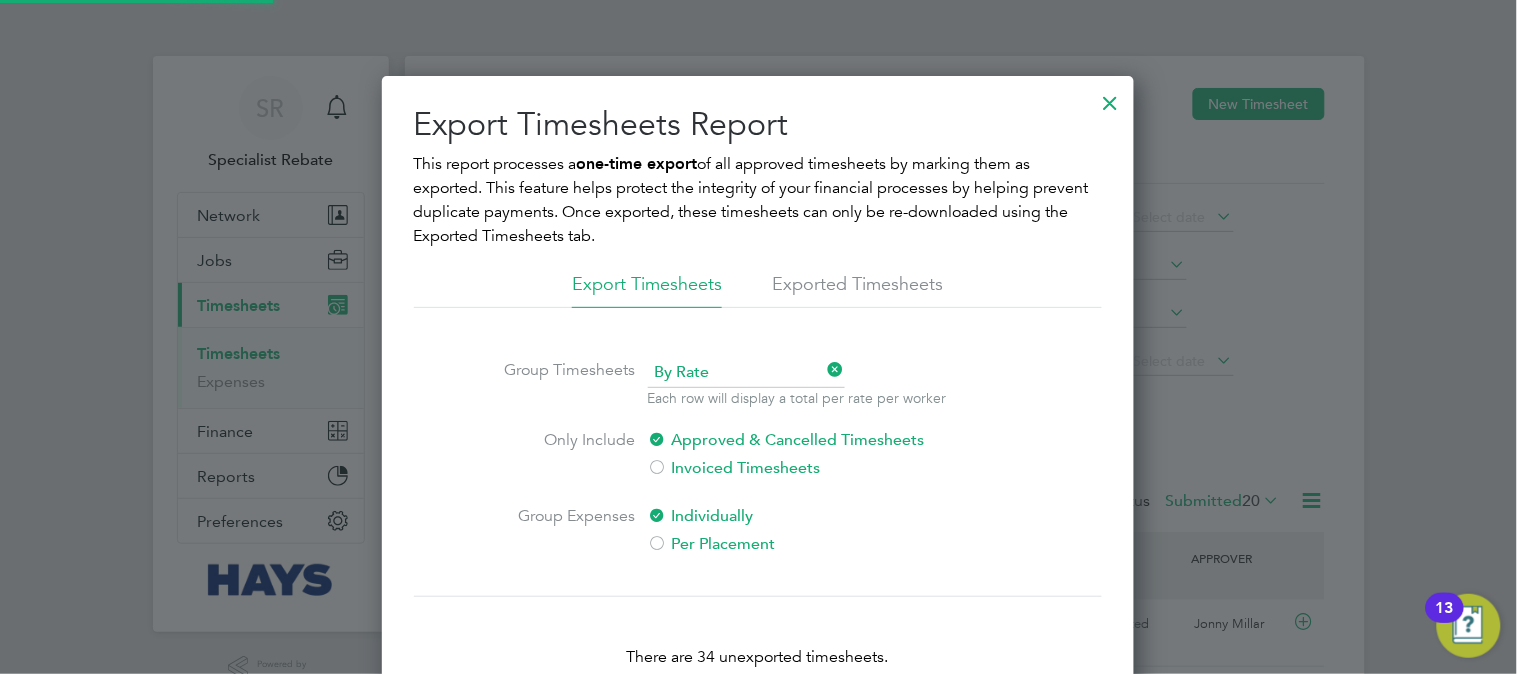 click on "Exported Timesheets" at bounding box center [857, 290] 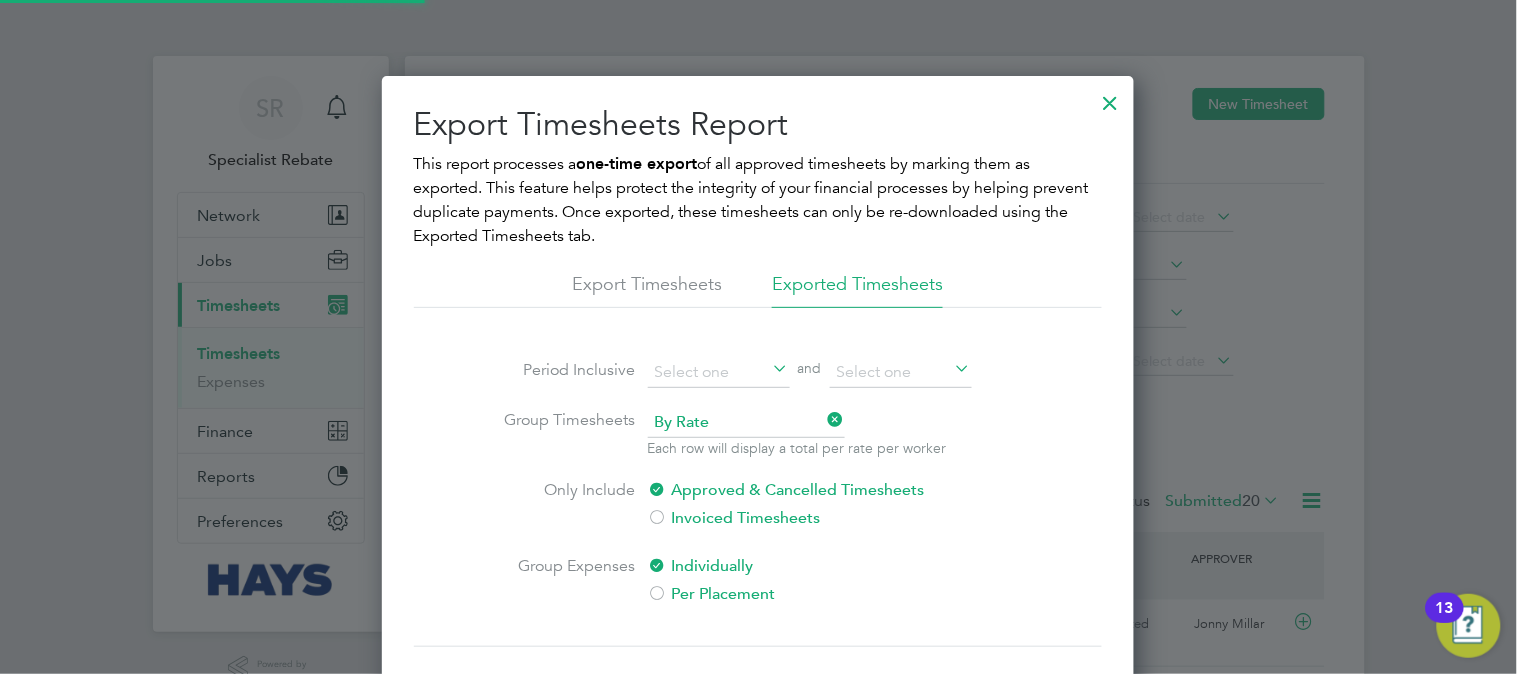 scroll, scrollTop: 11, scrollLeft: 10, axis: both 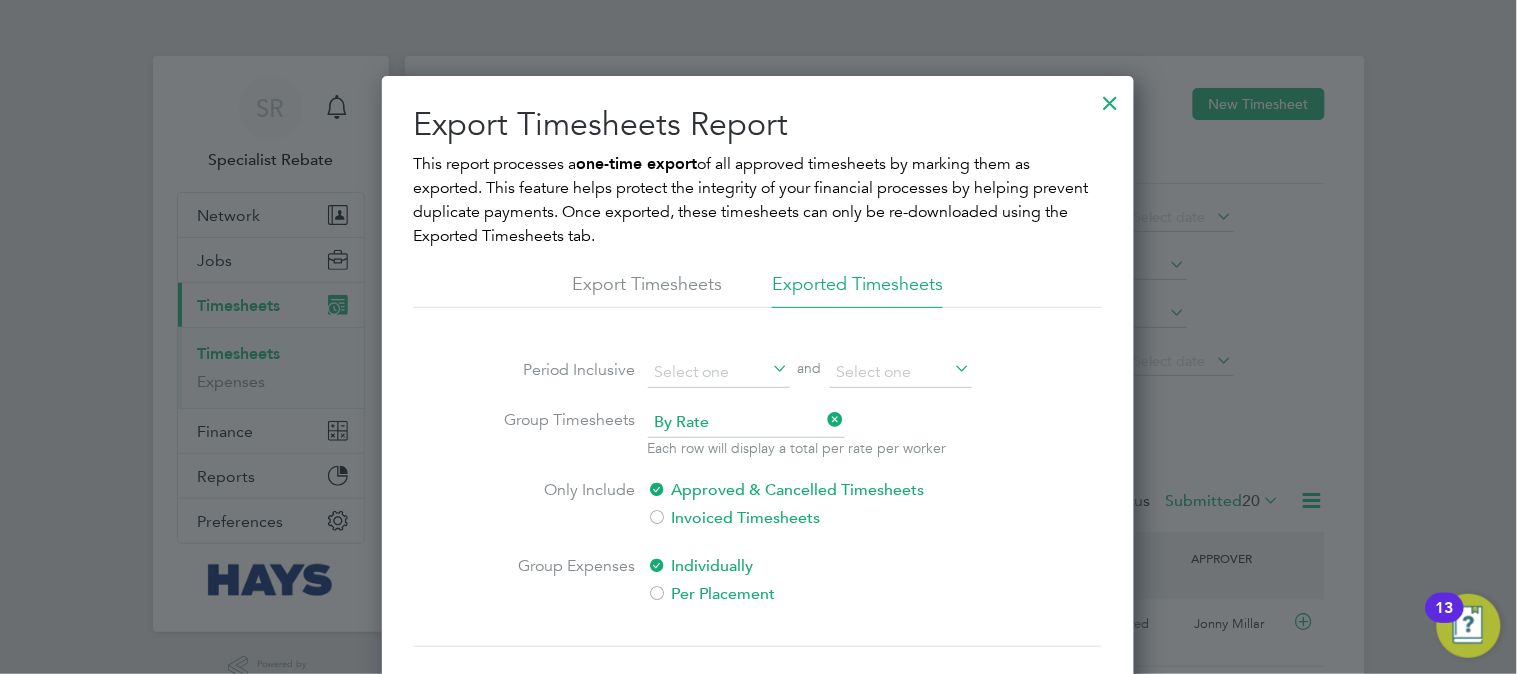 click on "By Rate" at bounding box center [746, 423] 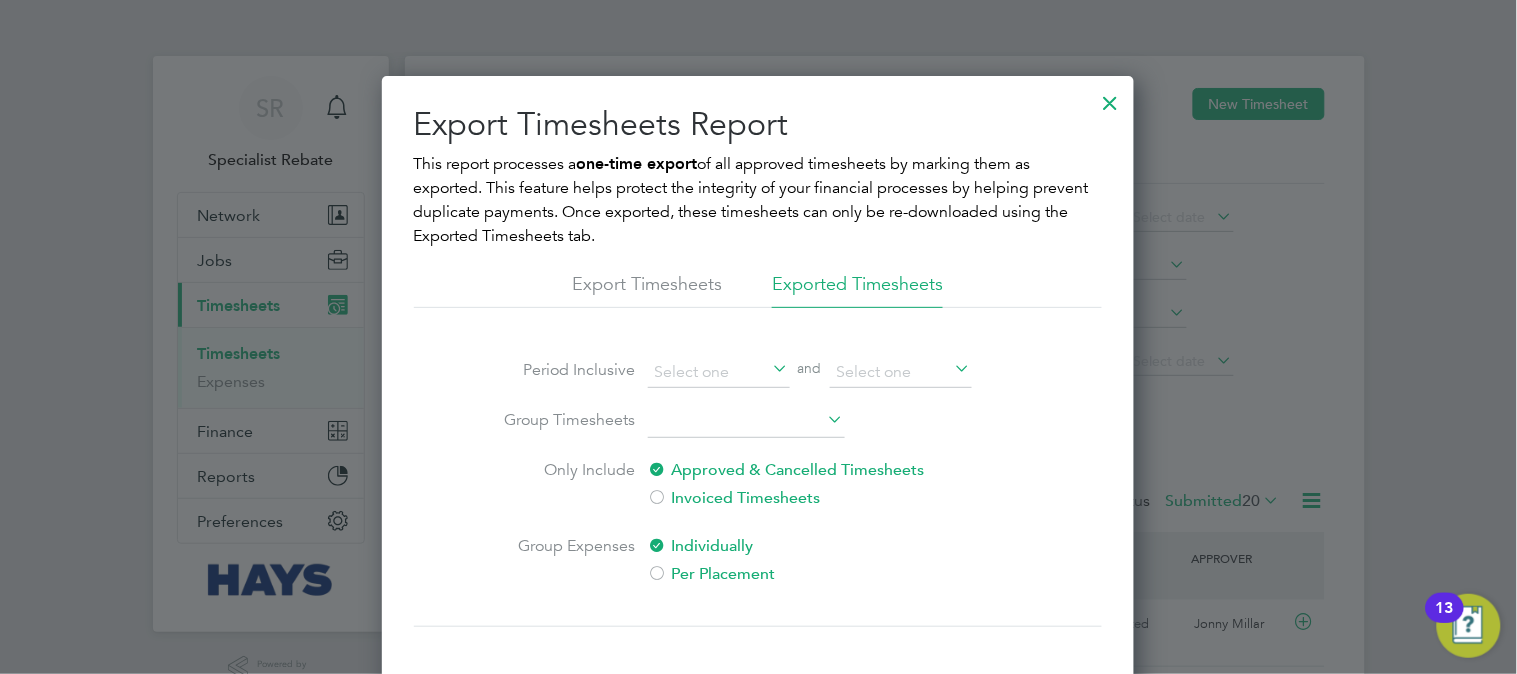 click on "Timesheets New Timesheet Timesheets I Follow All Timesheets Client Config   Vendor   Site   Position   Timesheet ID   Approved On
Select date
To
Select date
Approver     Period Type   Period
Select date
To
Select date
Filter Showing   20 of  20 Timesheets Status  Submitted  20  WORKER  / ROLE WORKER  / PERIOD PERIOD  / TYPE SITE  / VENDOR TOTAL   TOTAL  / STATUS STATUS APPROVER [FIRST] [LAST] Gate Person (Zone 5)   28 Jul - 3 Aug 2025 28 Jul - 3 Aug 2025 Manual Brookmill Meadows LLP Hays Specialist Recruitm… £964.00 Submitted Submitted [FIRST] [LAST] [FIRST] [LAST] Gateman/Traffic Marshall 2025   26 Jul - 1 Aug 2025 26 Jul - 1 Aug 2025 Manual Walsall WTS/HWRC (21… Hays Specialist Recruitm… £1,168.12 Submitted Submitted [FIRST] [LAST] [FIRST] [LAST] CPCS Forklift London 2025   26 Jul - 1 Aug 2025 26 Jul - 1 Aug 2025 Manual Preston Park Primary Sc… Hays Specialist Recruitm… £855.73 Submitted Submitted [FIRST] [LAST] [FIRST] [LAST]   Manual" 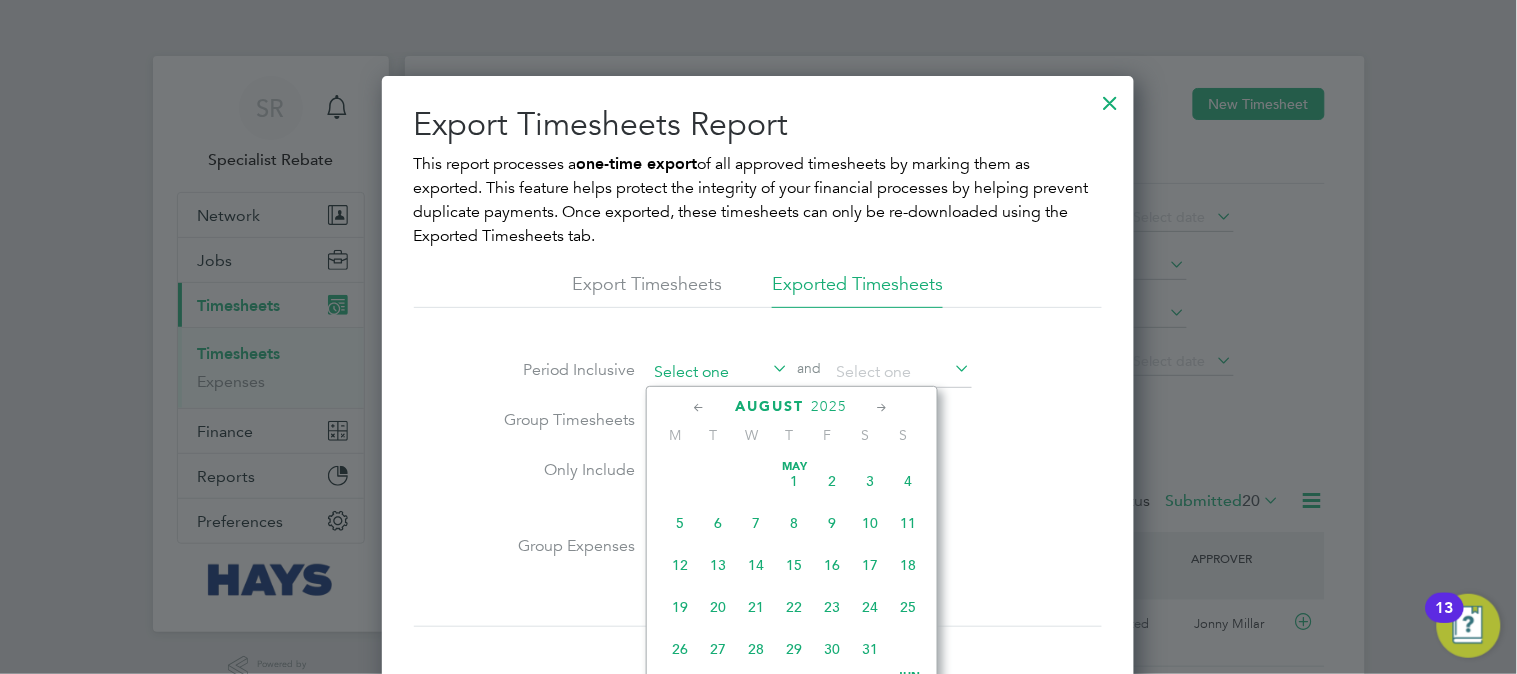 scroll, scrollTop: 643, scrollLeft: 0, axis: vertical 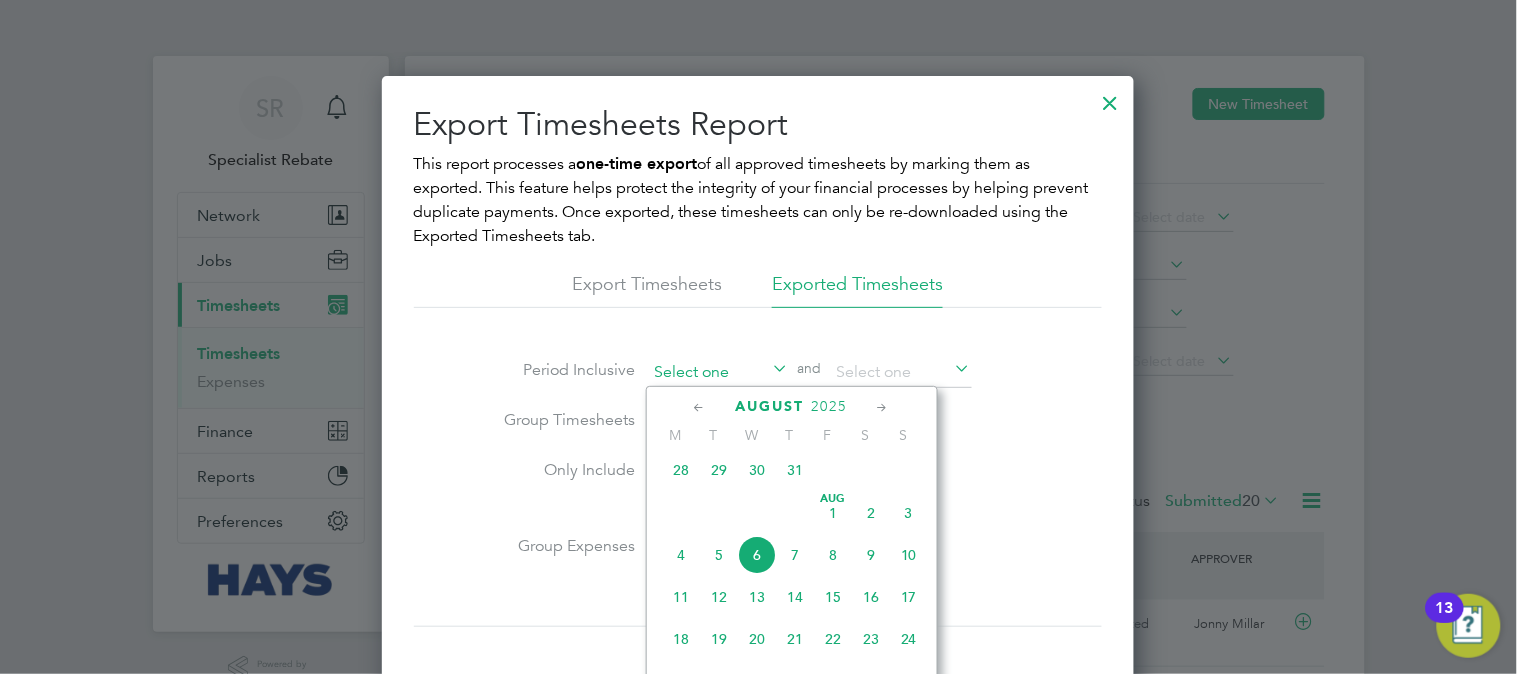 click at bounding box center (719, 373) 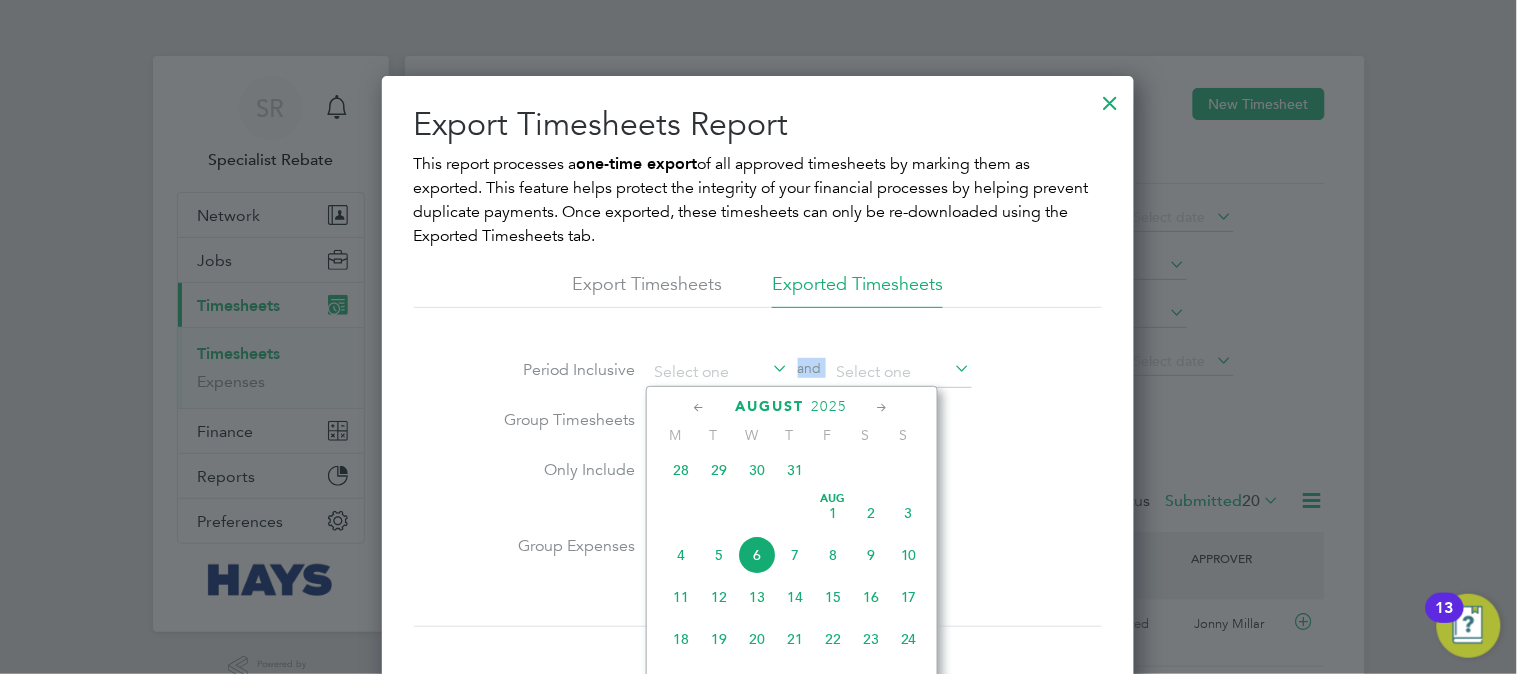 drag, startPoint x: 1045, startPoint y: 453, endPoint x: 670, endPoint y: 284, distance: 411.32227 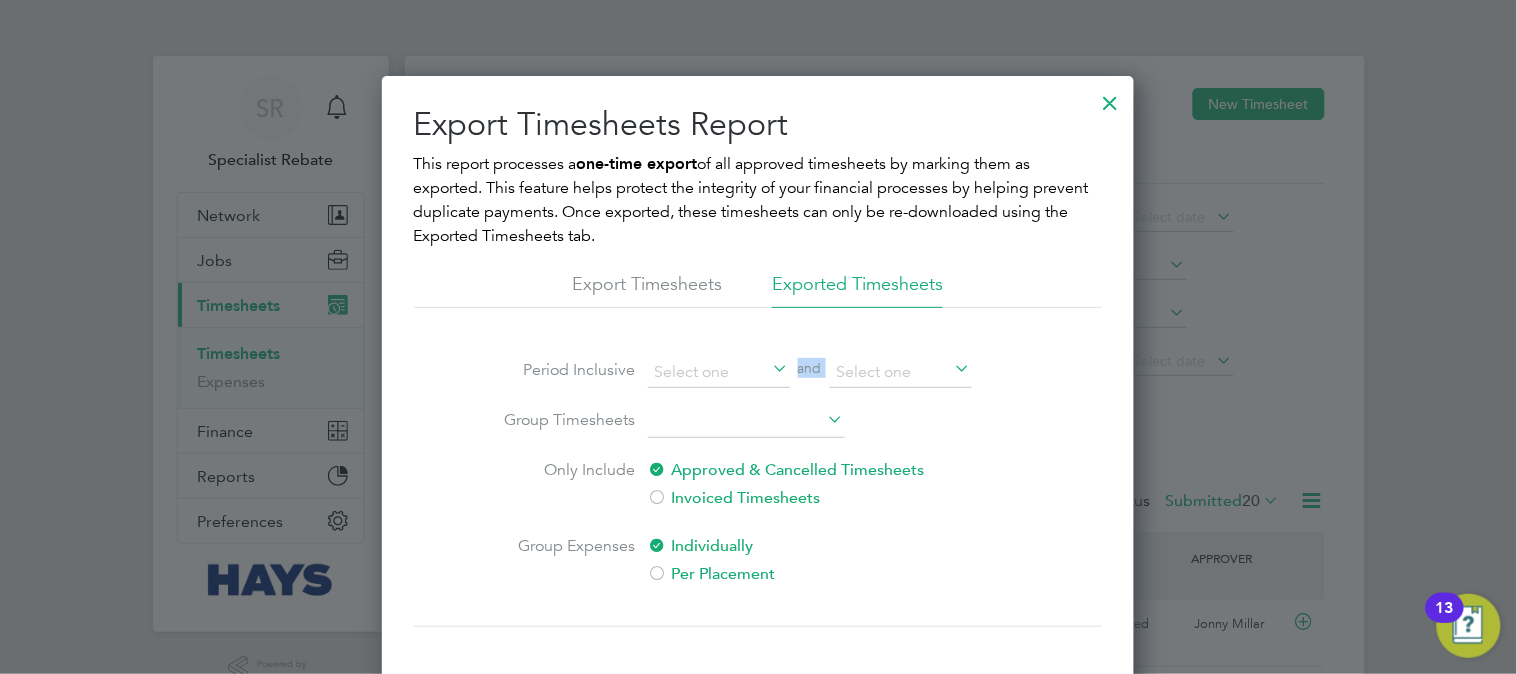 click on "Export Timesheets" at bounding box center (647, 290) 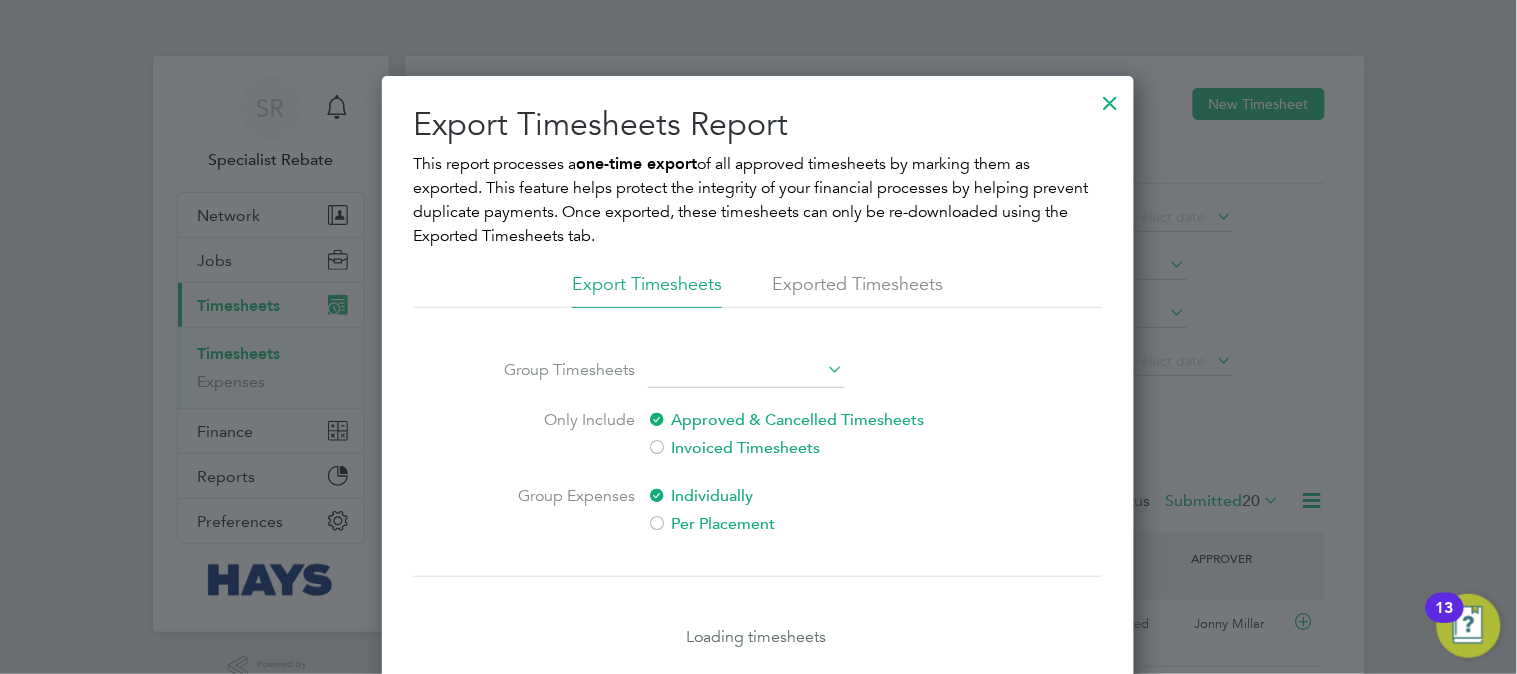scroll, scrollTop: 10, scrollLeft: 10, axis: both 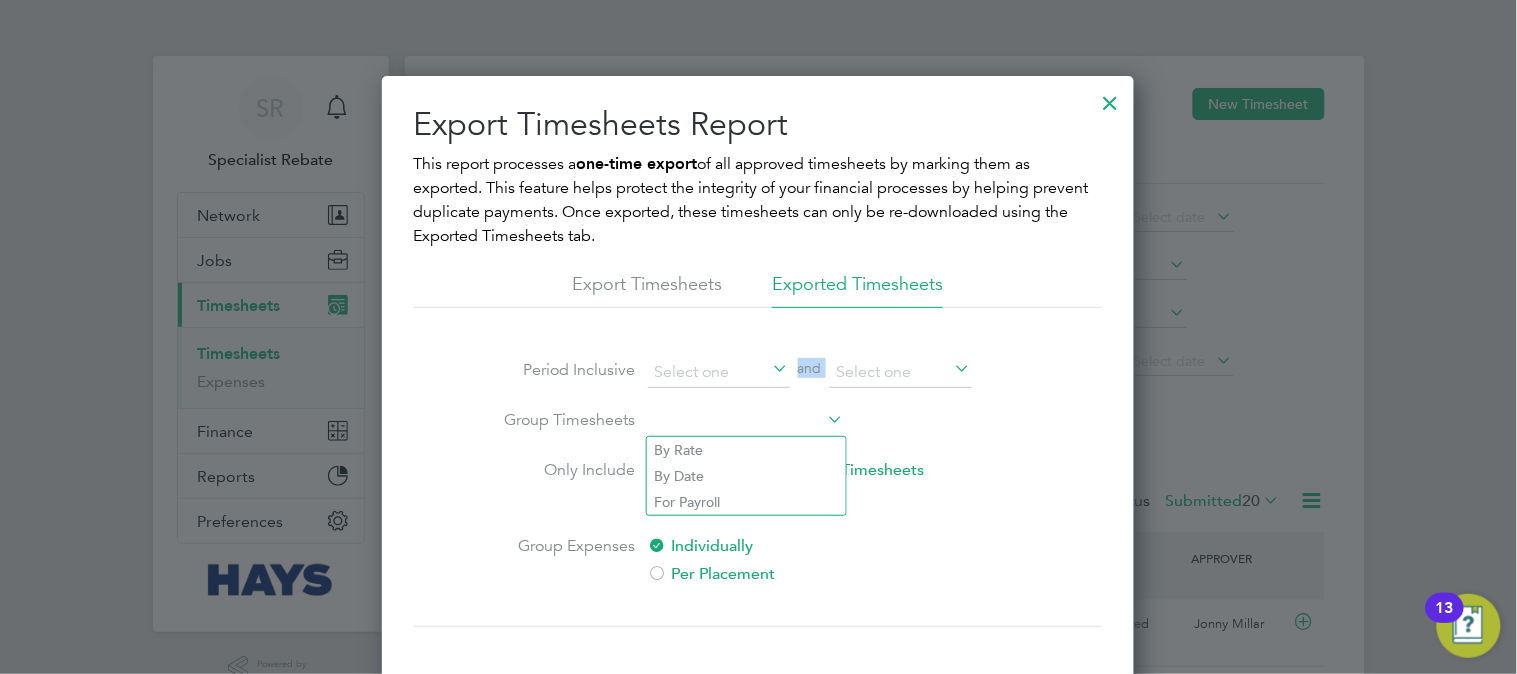 click at bounding box center [746, 423] 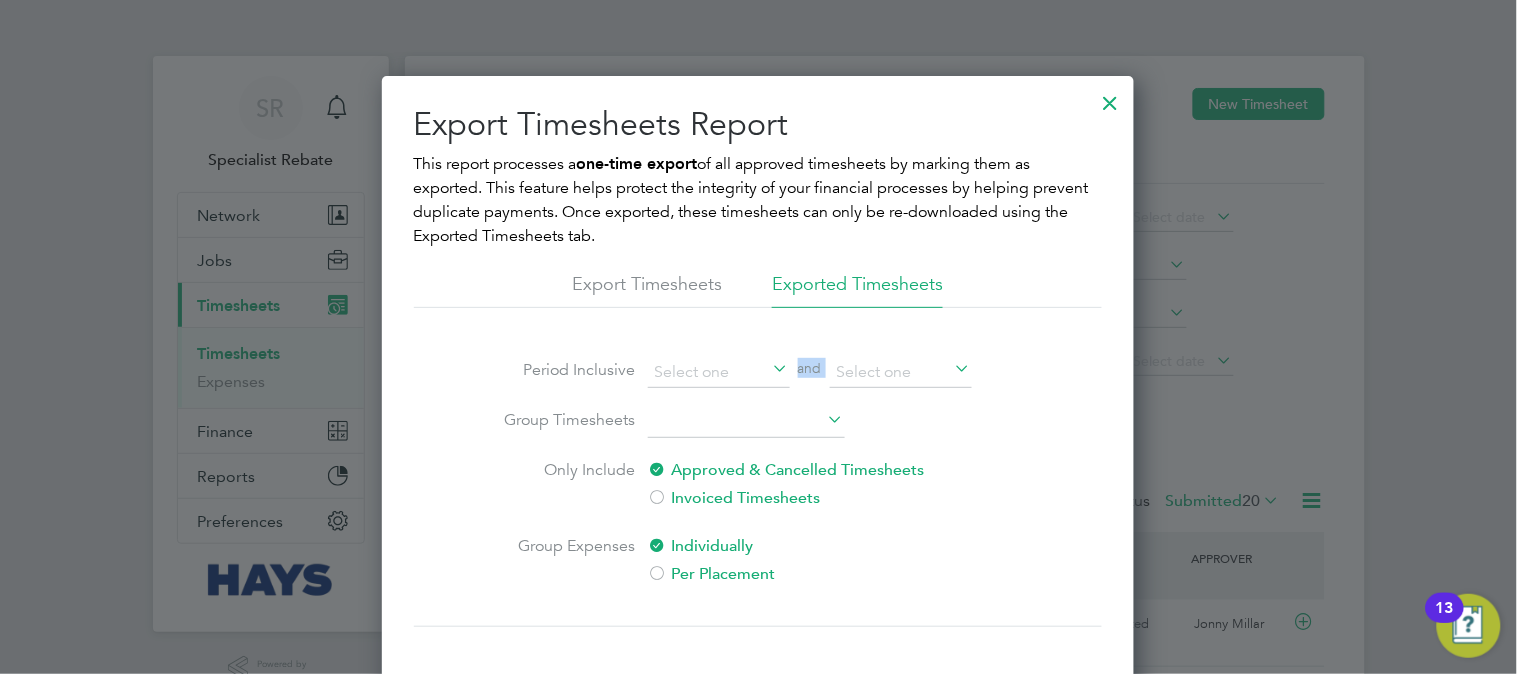 click on "By Date" 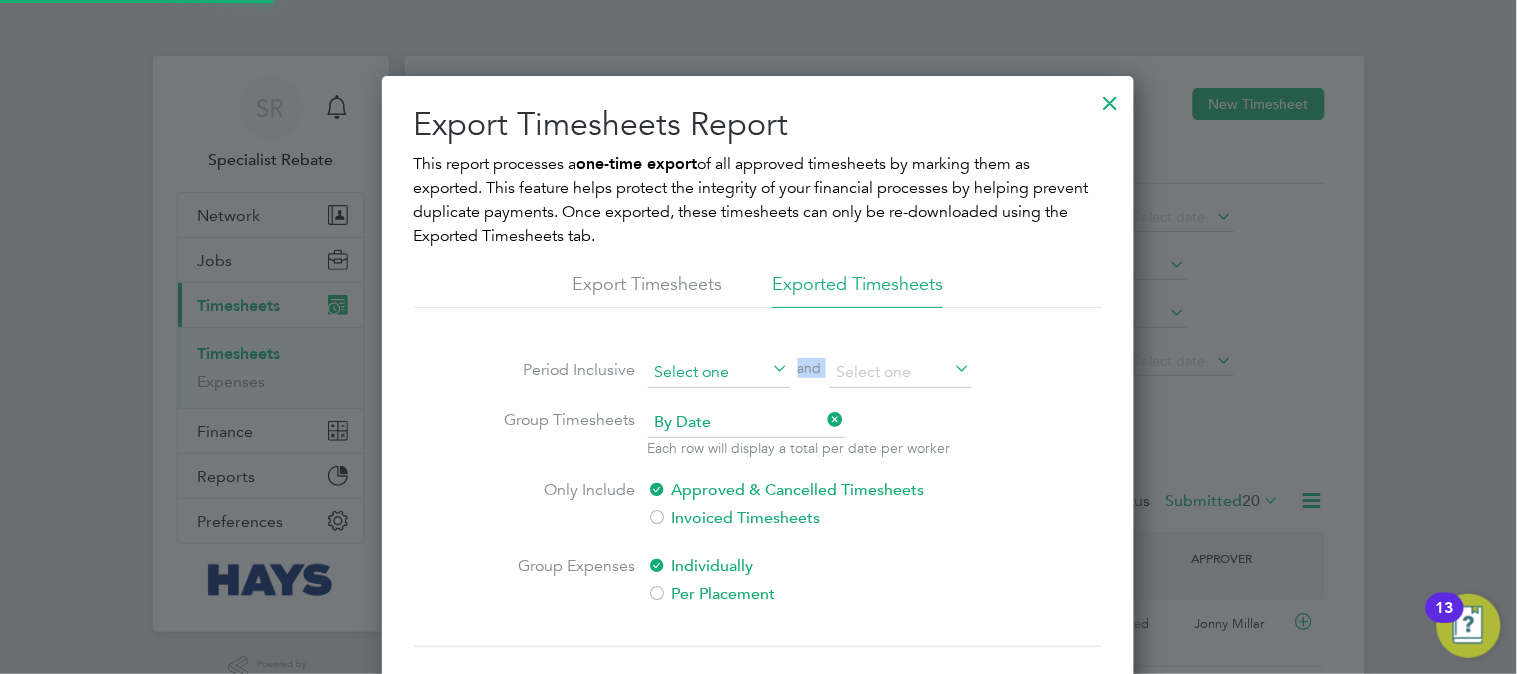 scroll, scrollTop: 643, scrollLeft: 0, axis: vertical 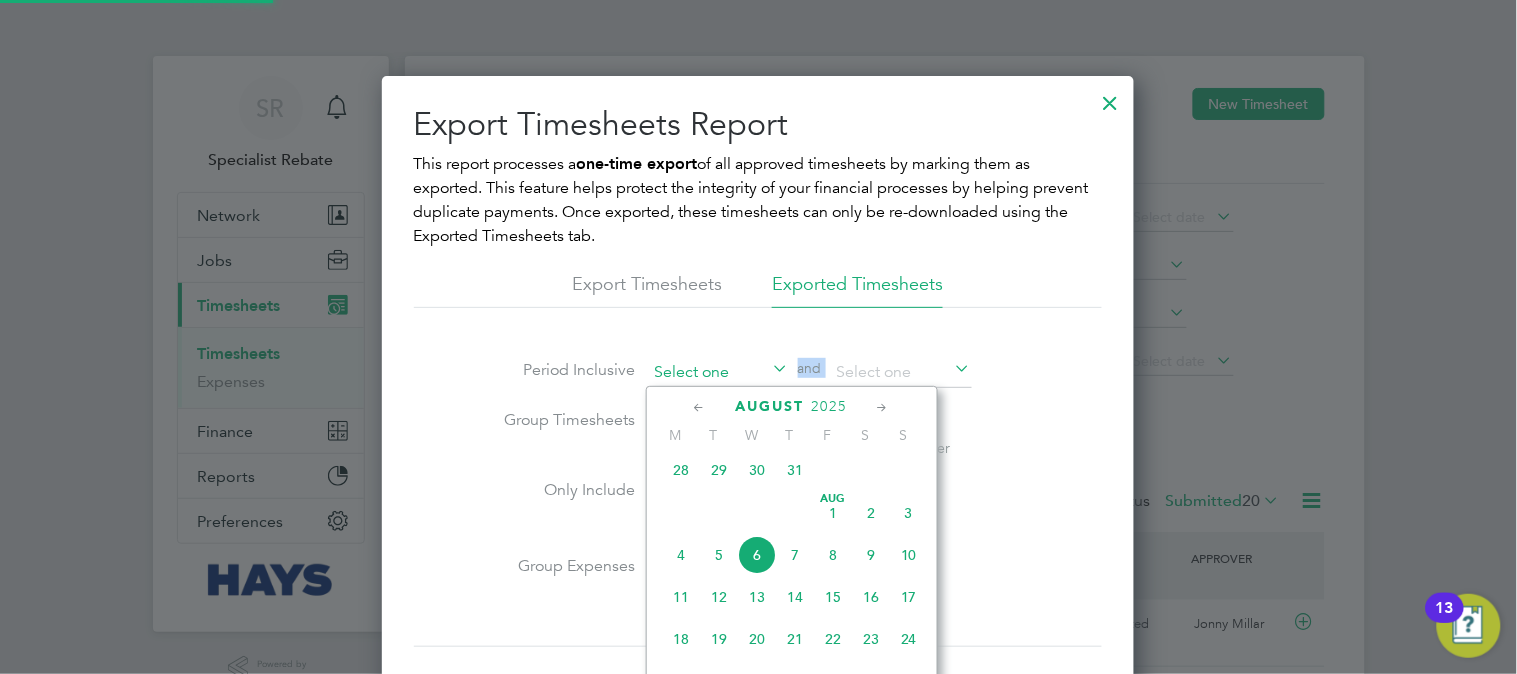 click at bounding box center (719, 373) 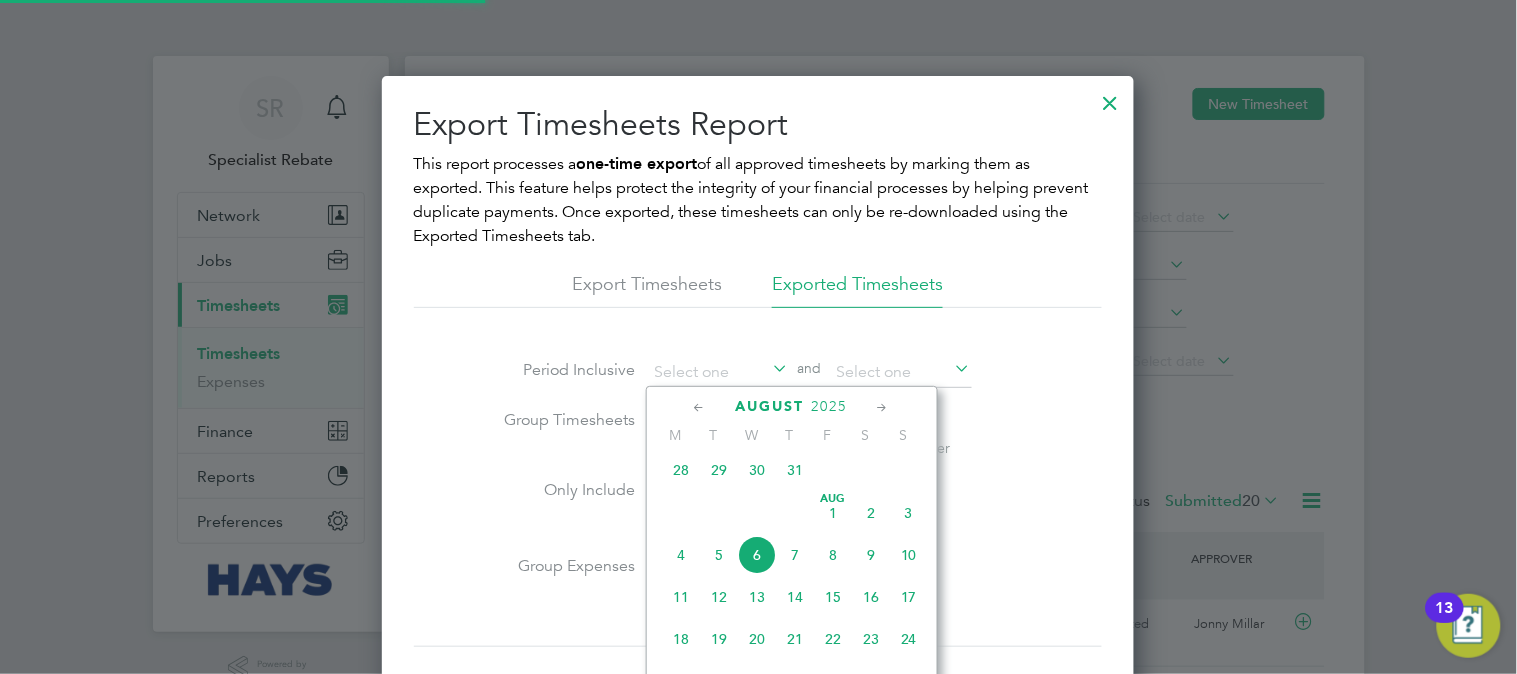 click 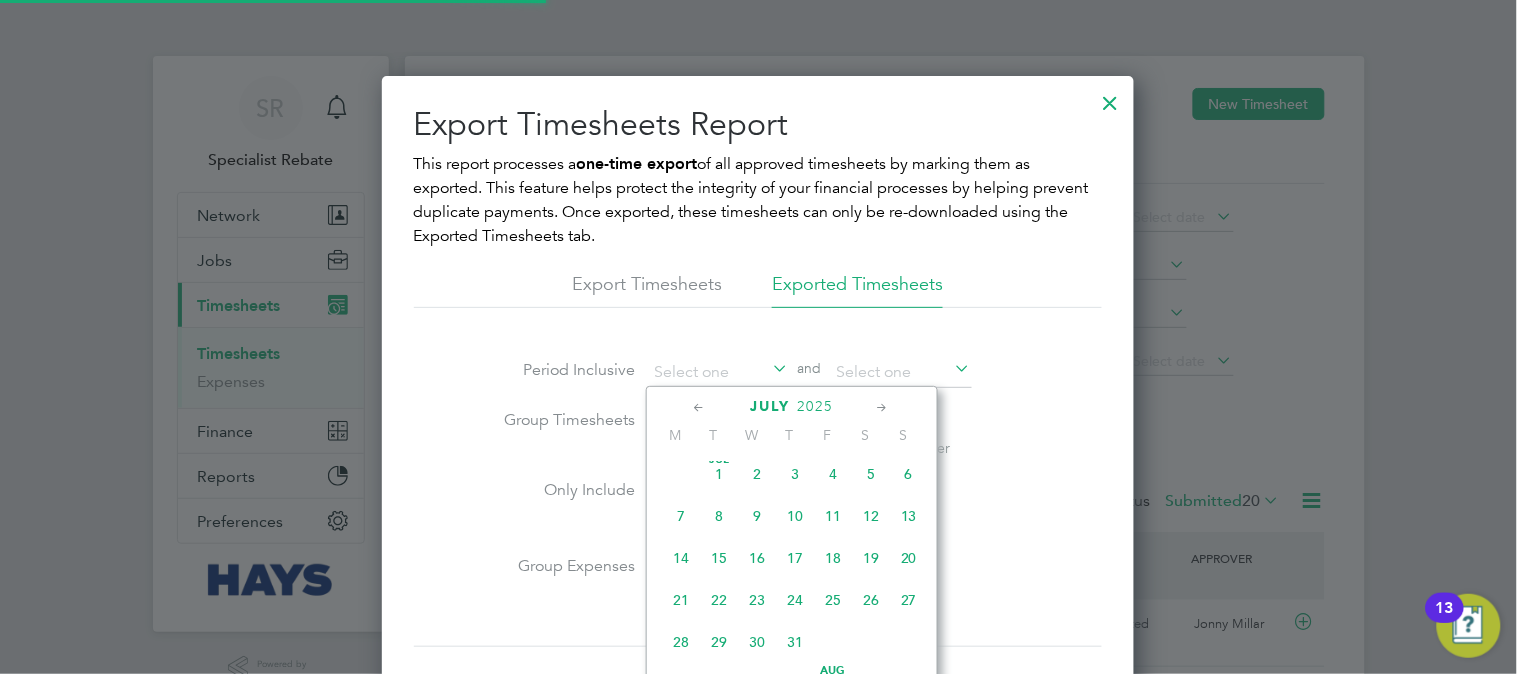 click 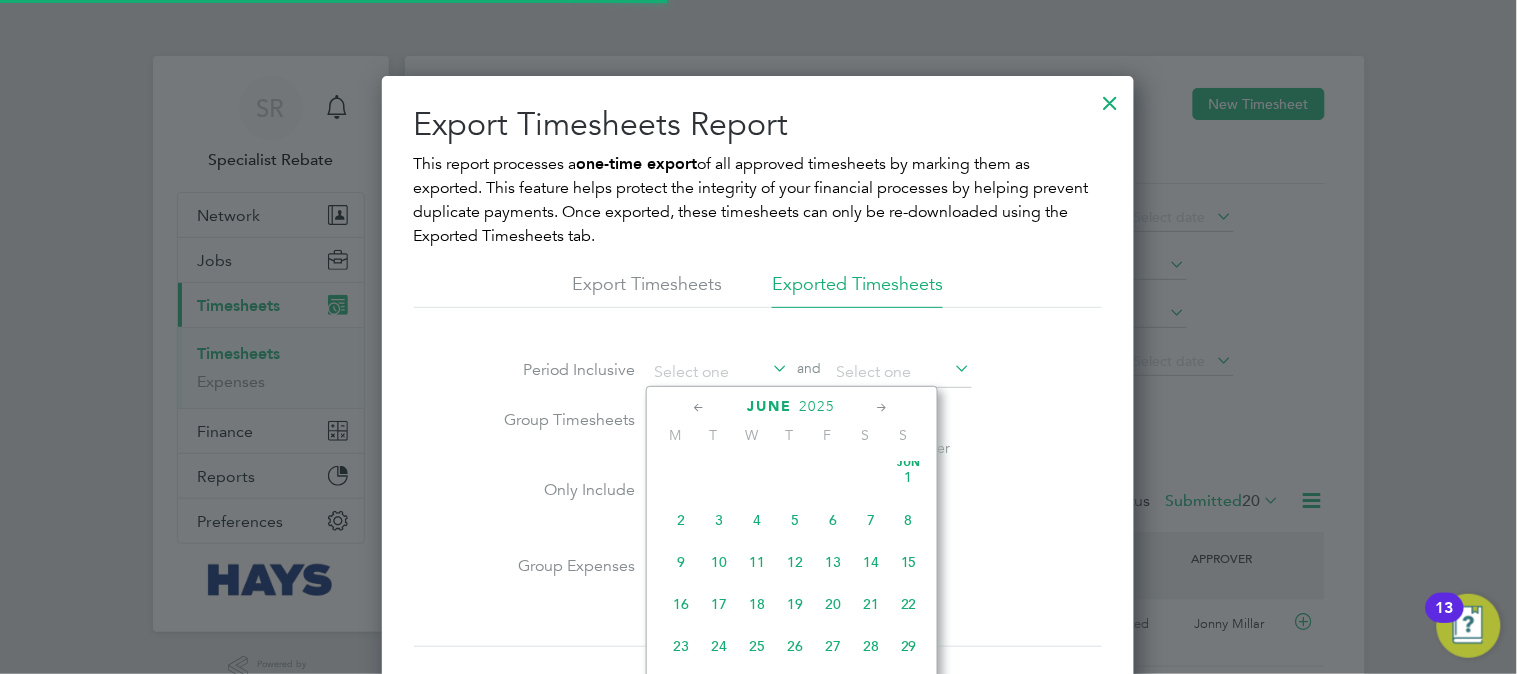 click on "Jun 1" 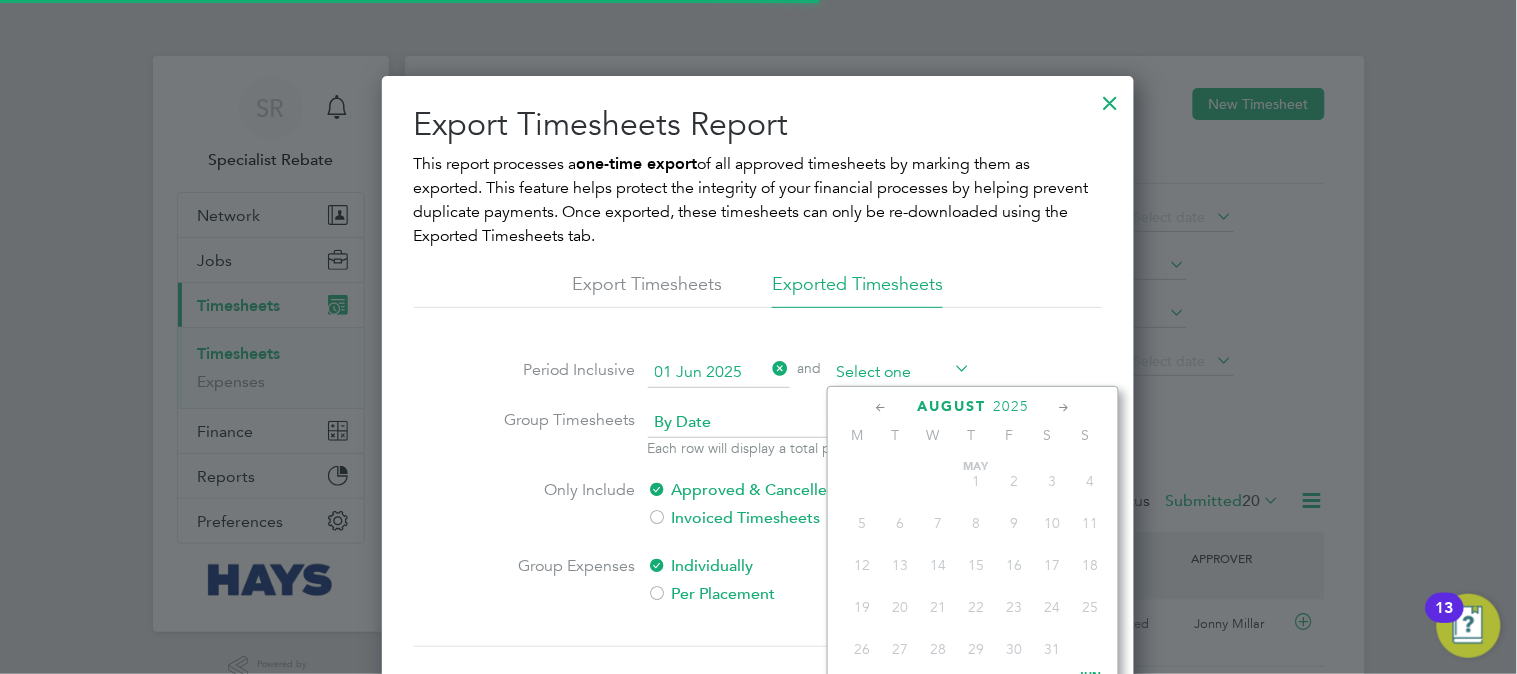 scroll, scrollTop: 643, scrollLeft: 0, axis: vertical 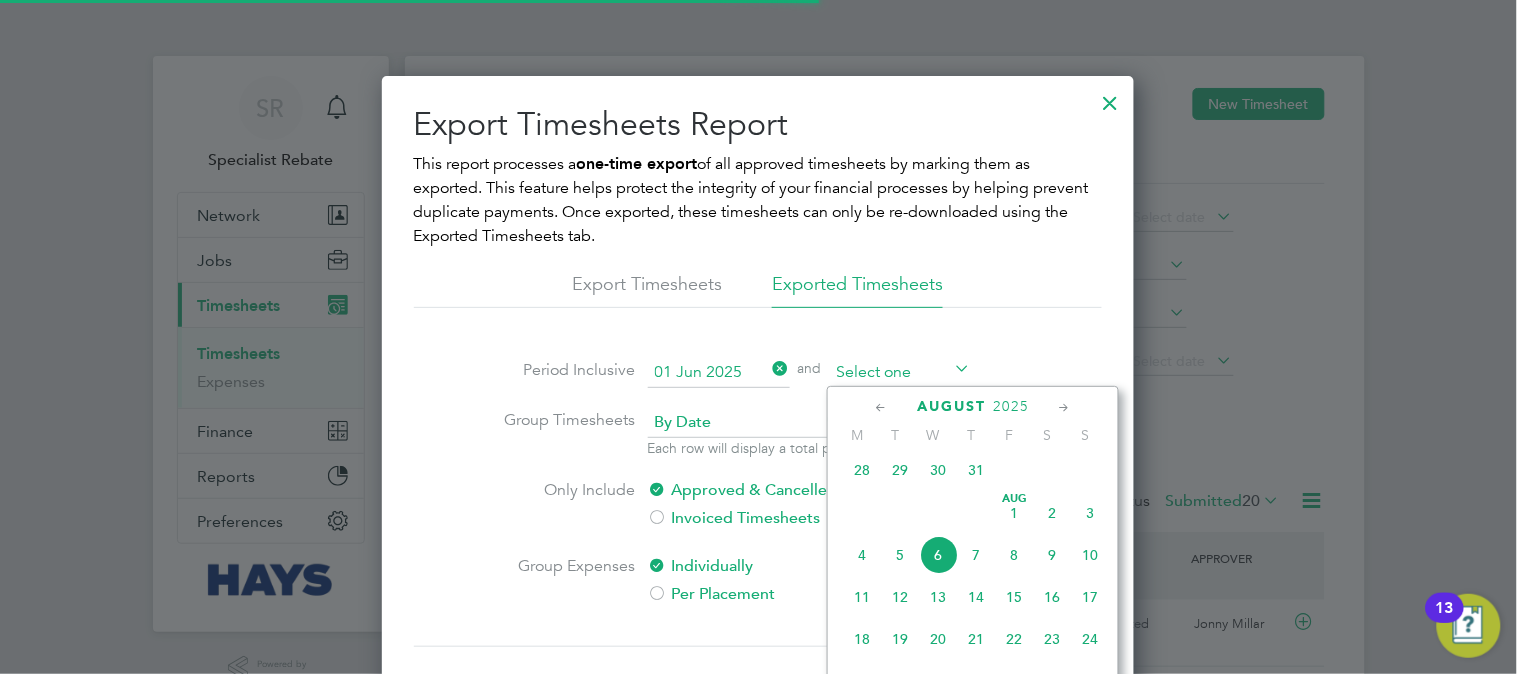 click at bounding box center (901, 373) 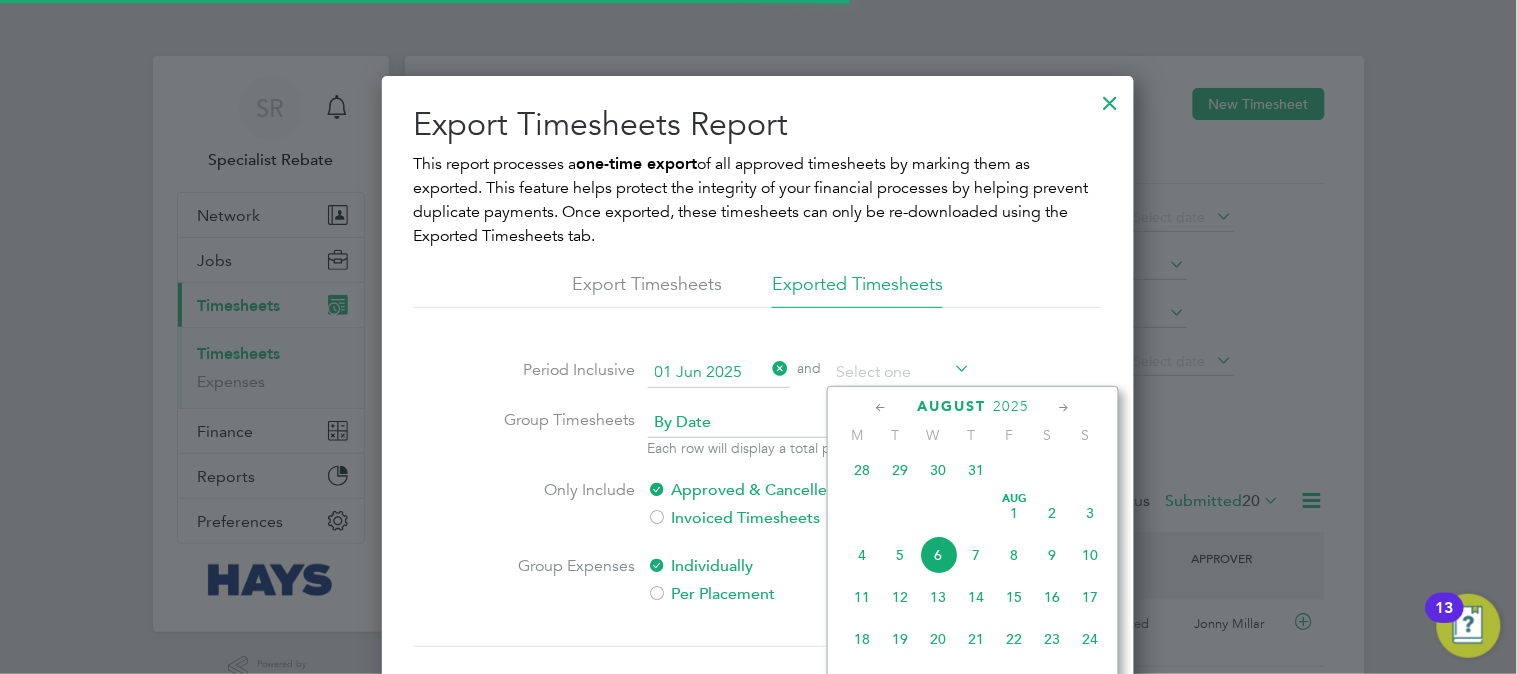 scroll, scrollTop: 11, scrollLeft: 10, axis: both 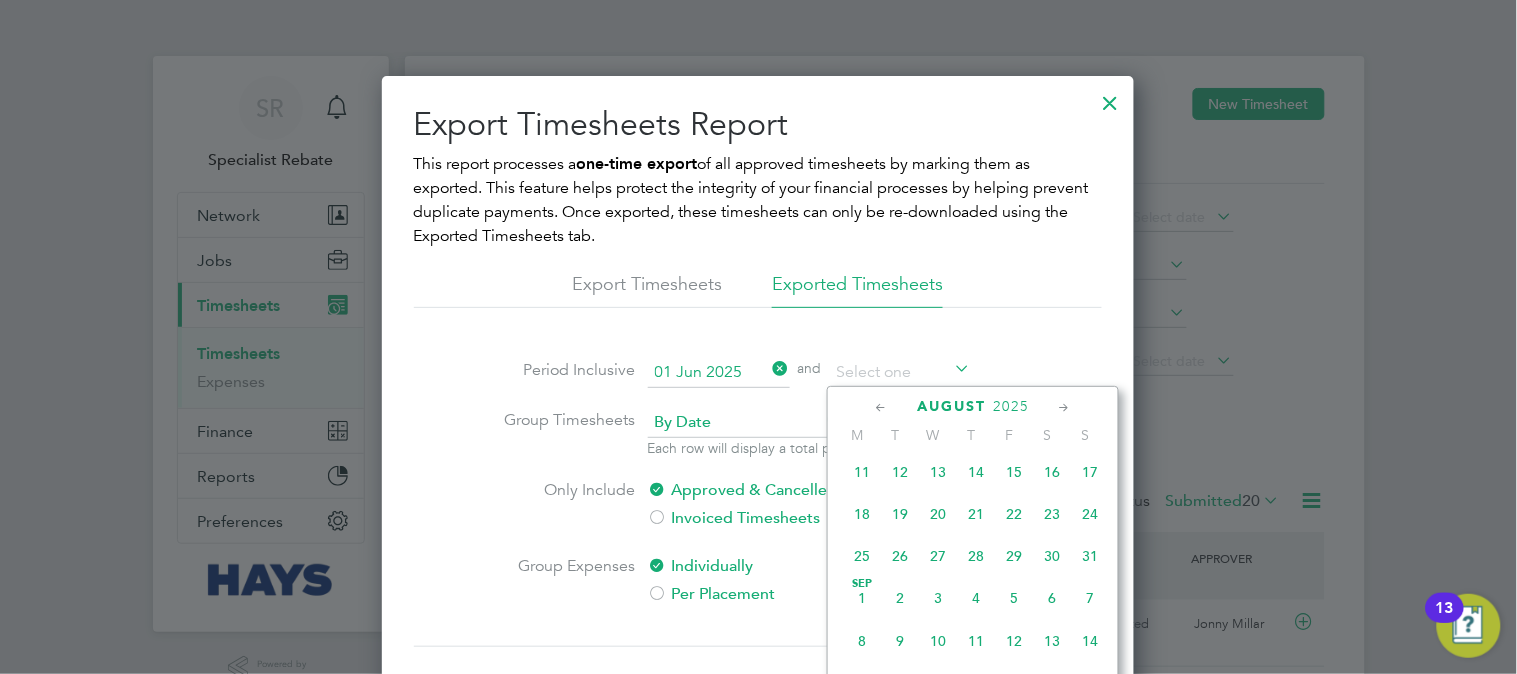 click 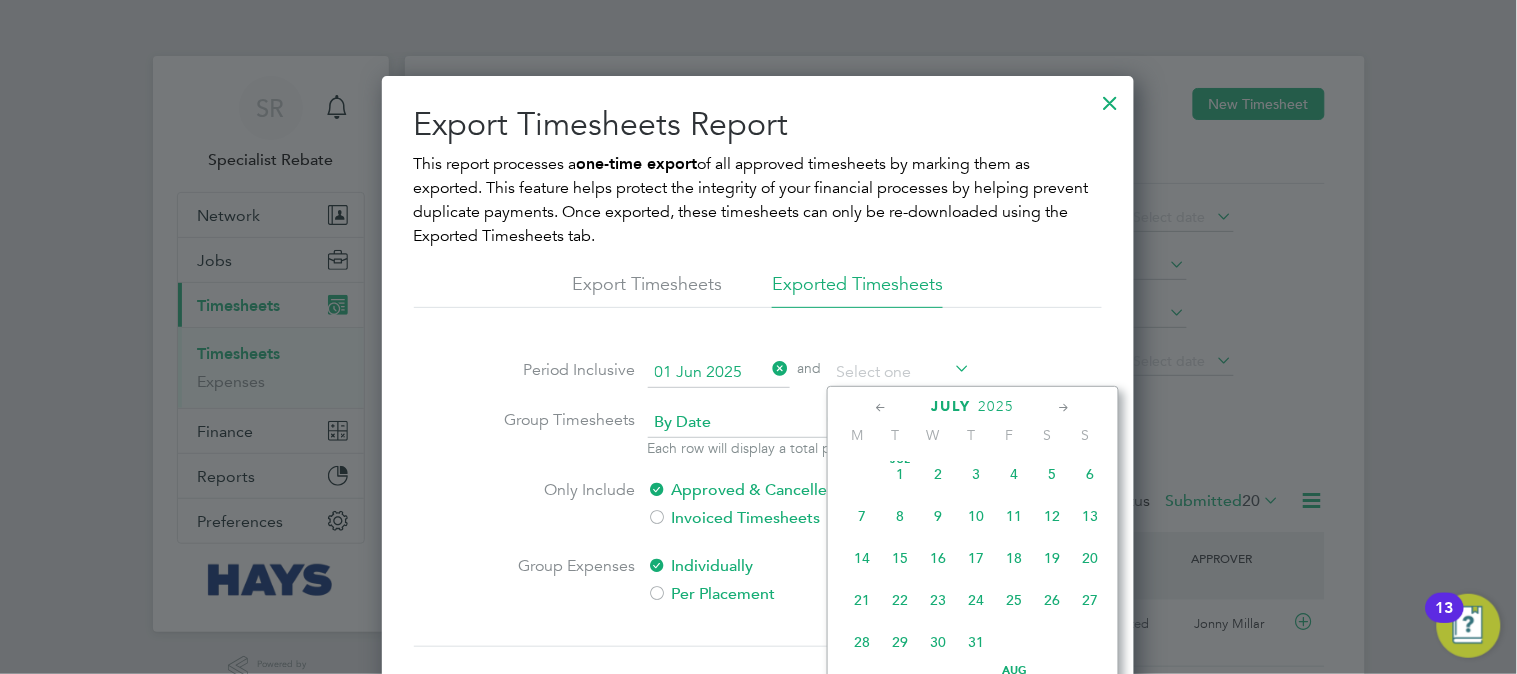 click 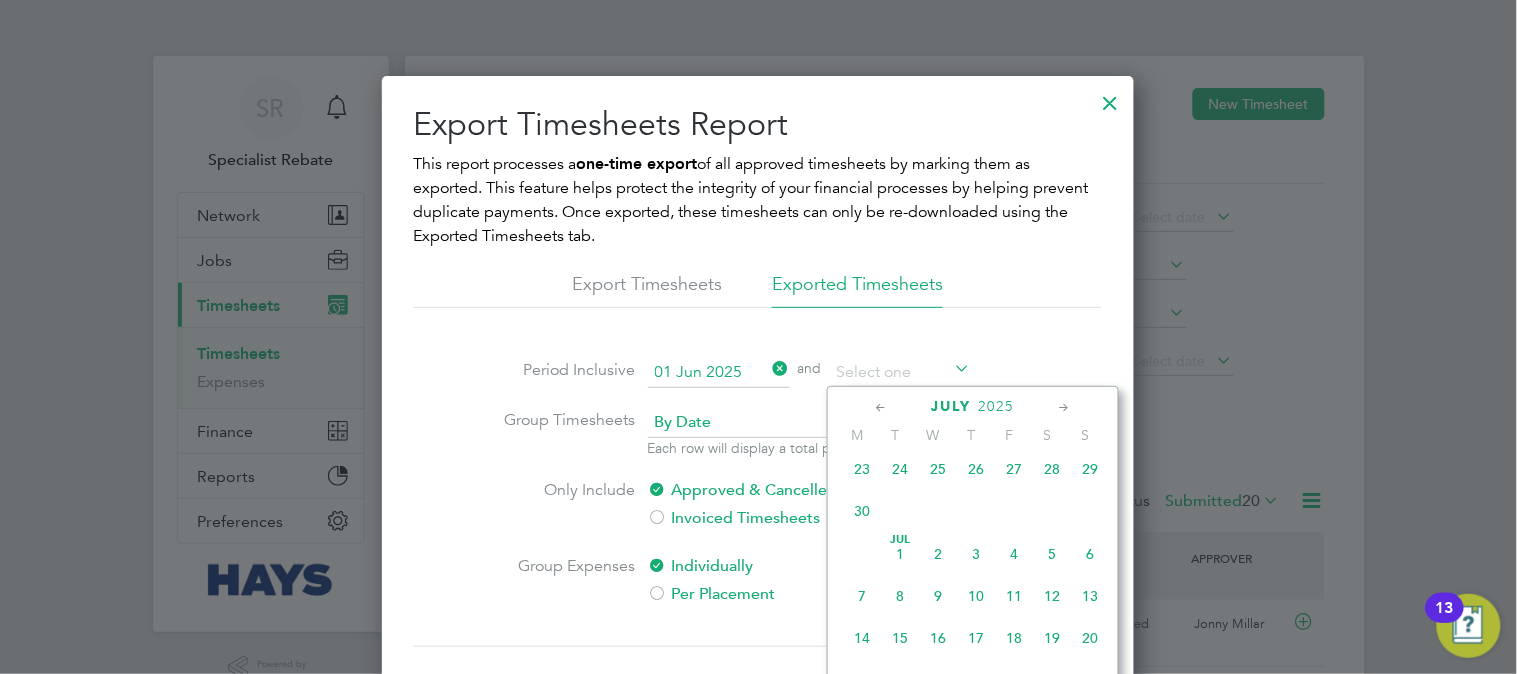 scroll, scrollTop: 396, scrollLeft: 0, axis: vertical 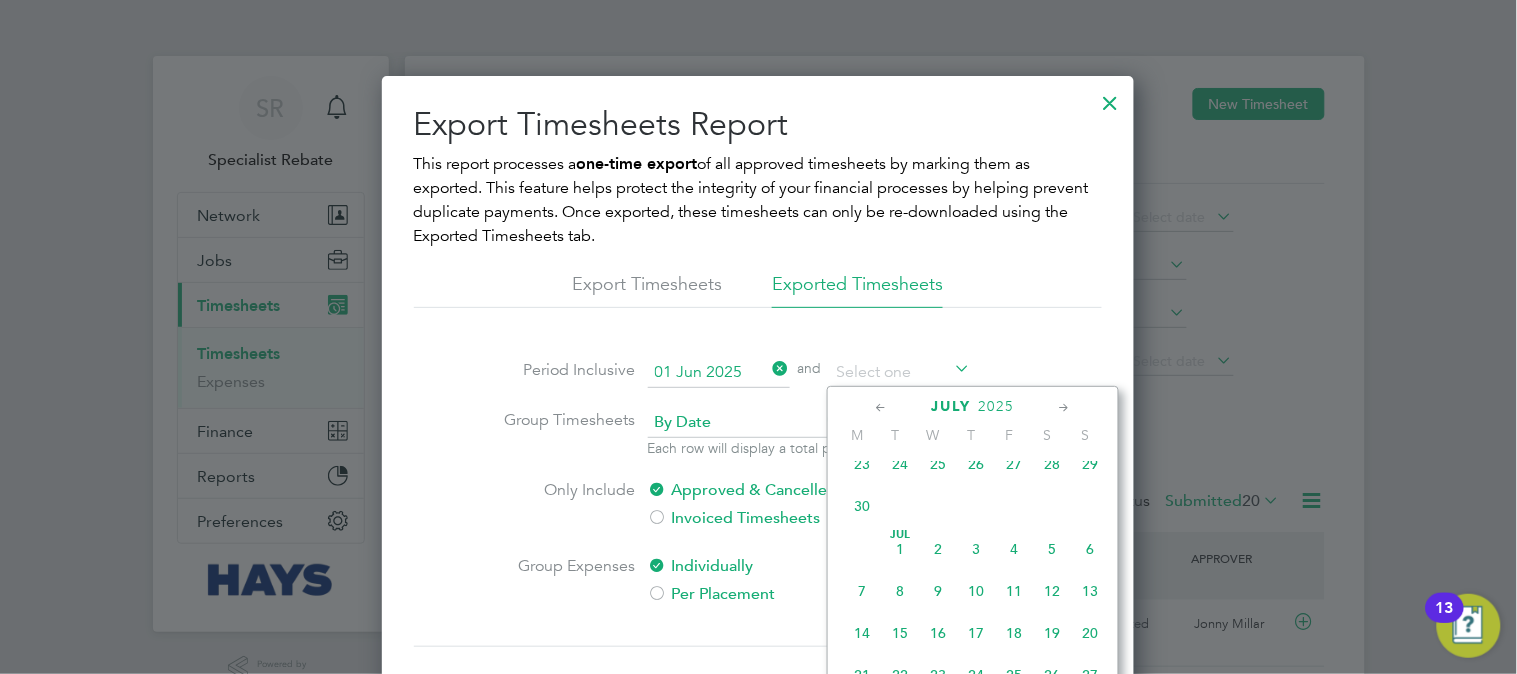 click on "30" 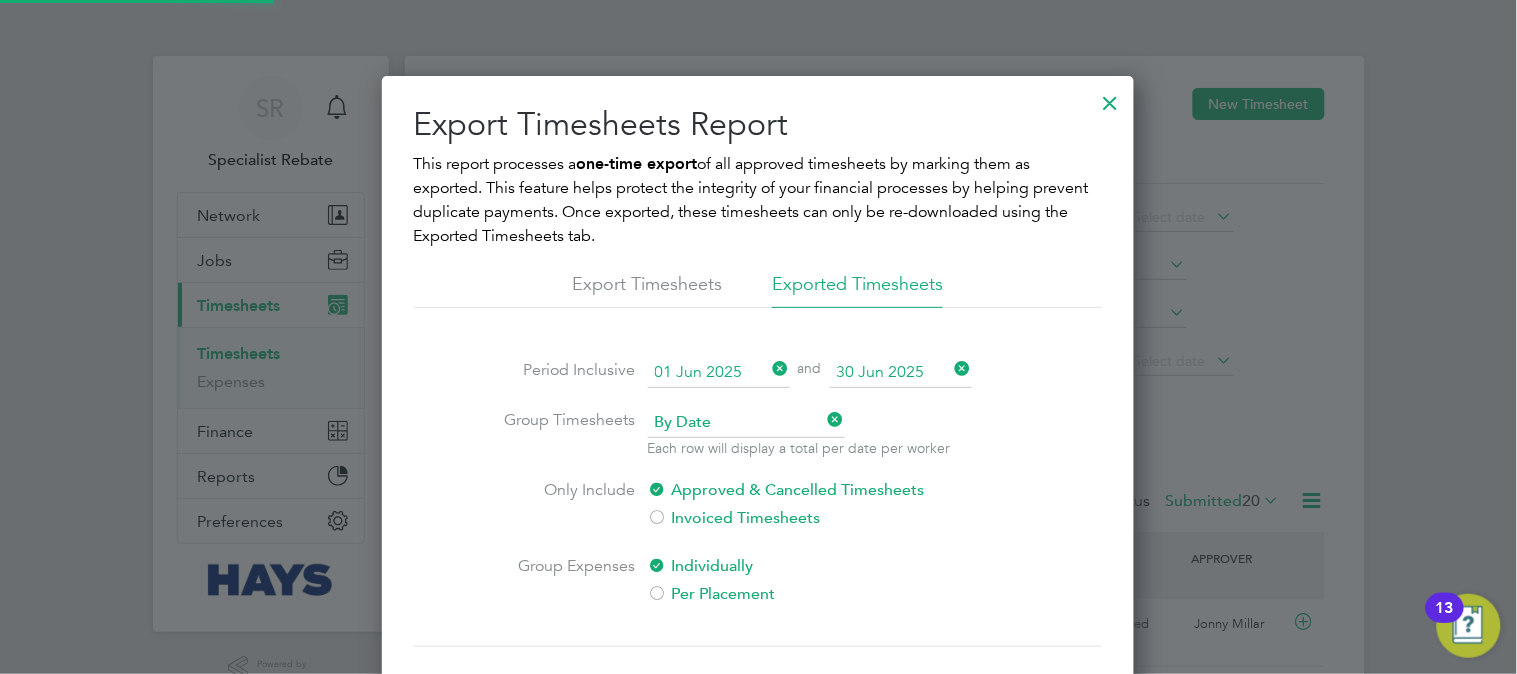 scroll, scrollTop: 11, scrollLeft: 10, axis: both 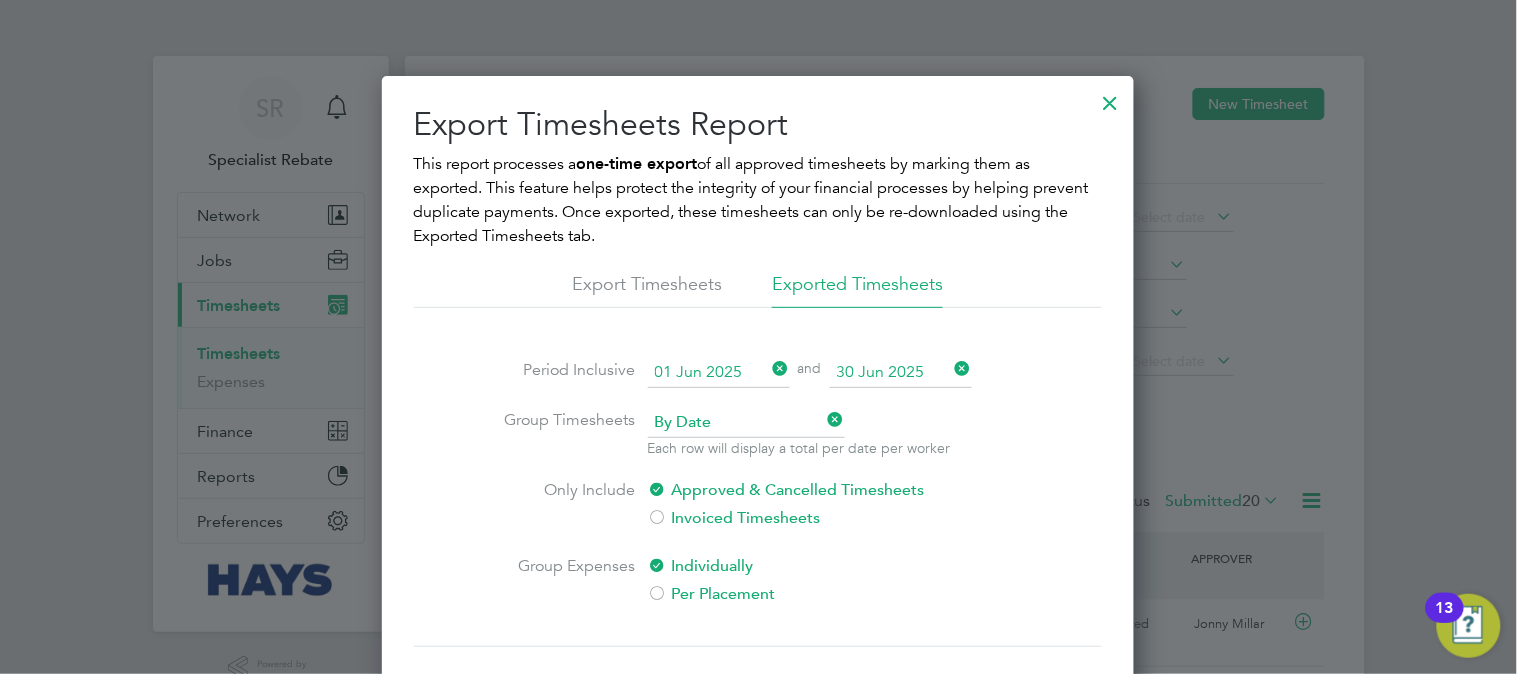 click on "Individually" at bounding box center (815, 566) 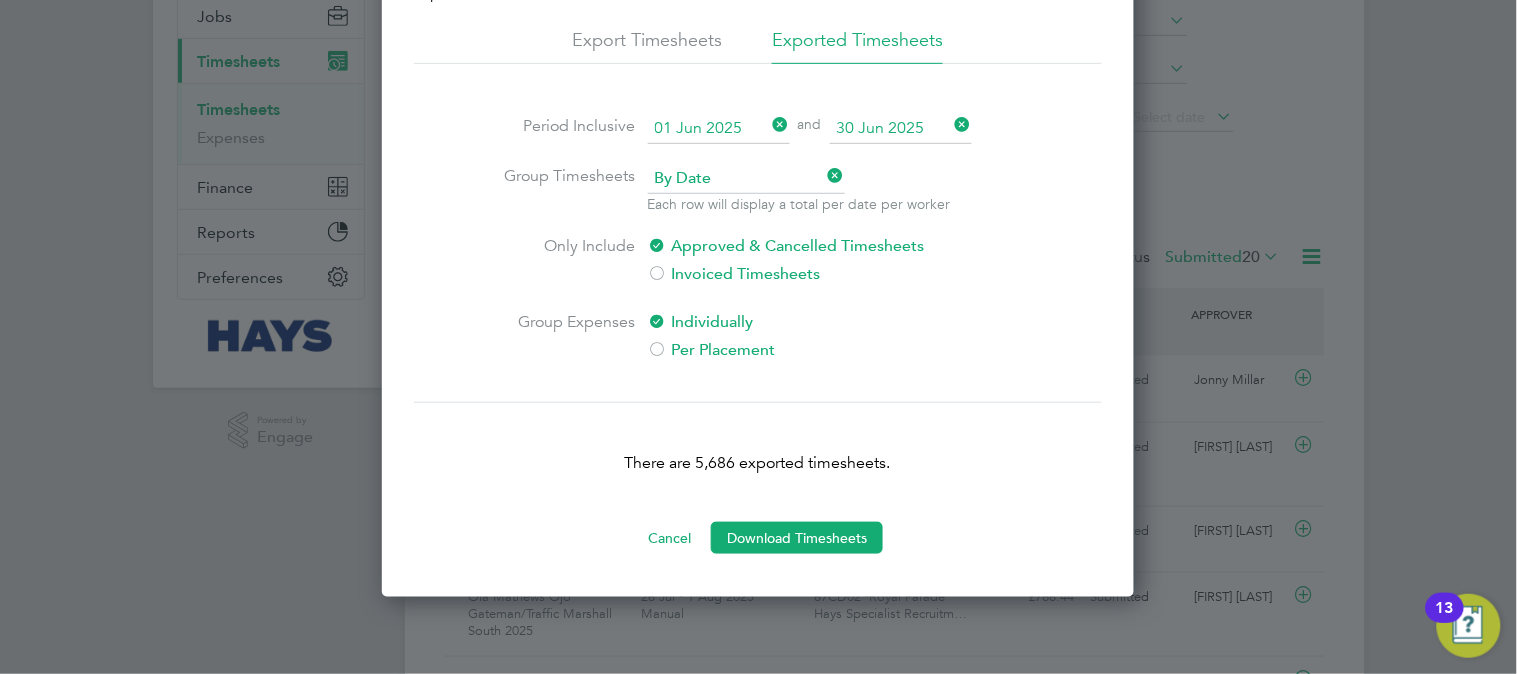 scroll, scrollTop: 281, scrollLeft: 0, axis: vertical 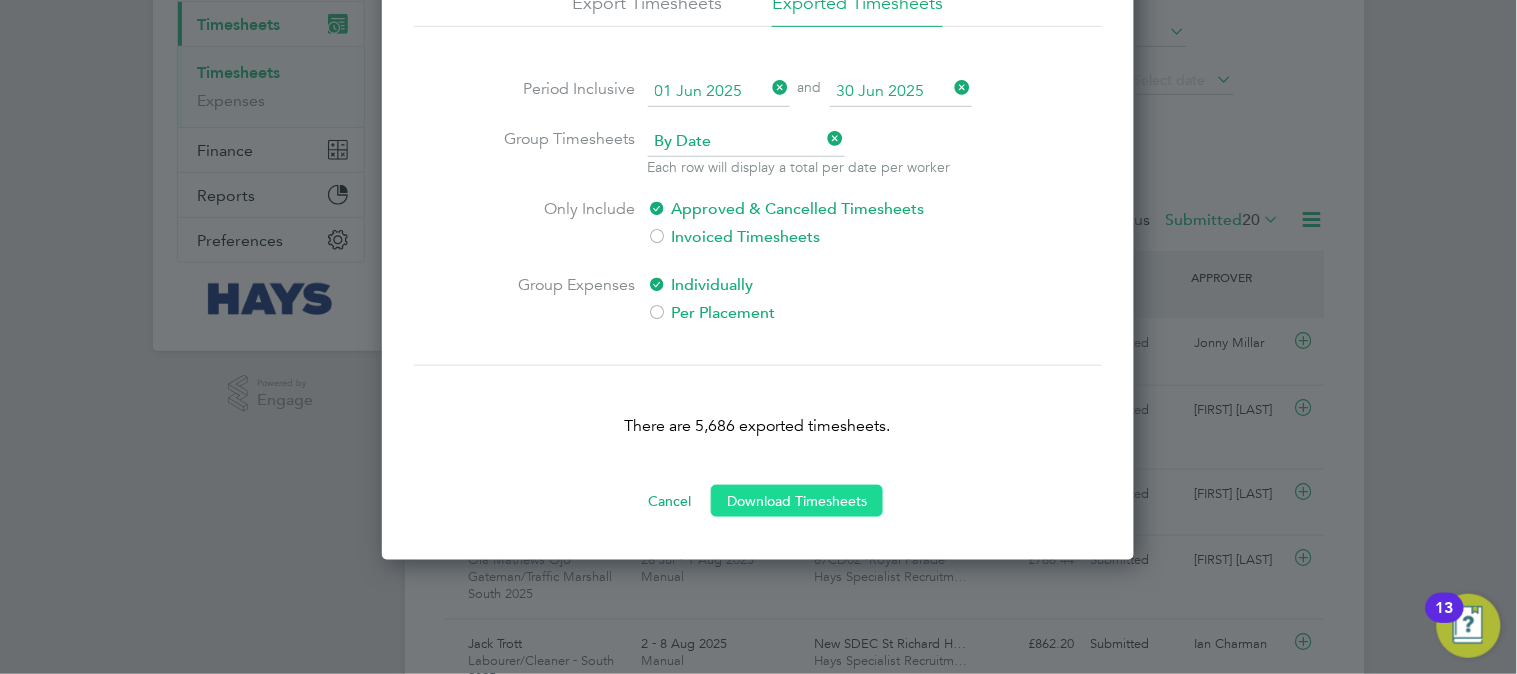 click on "Download Timesheets" at bounding box center (797, 501) 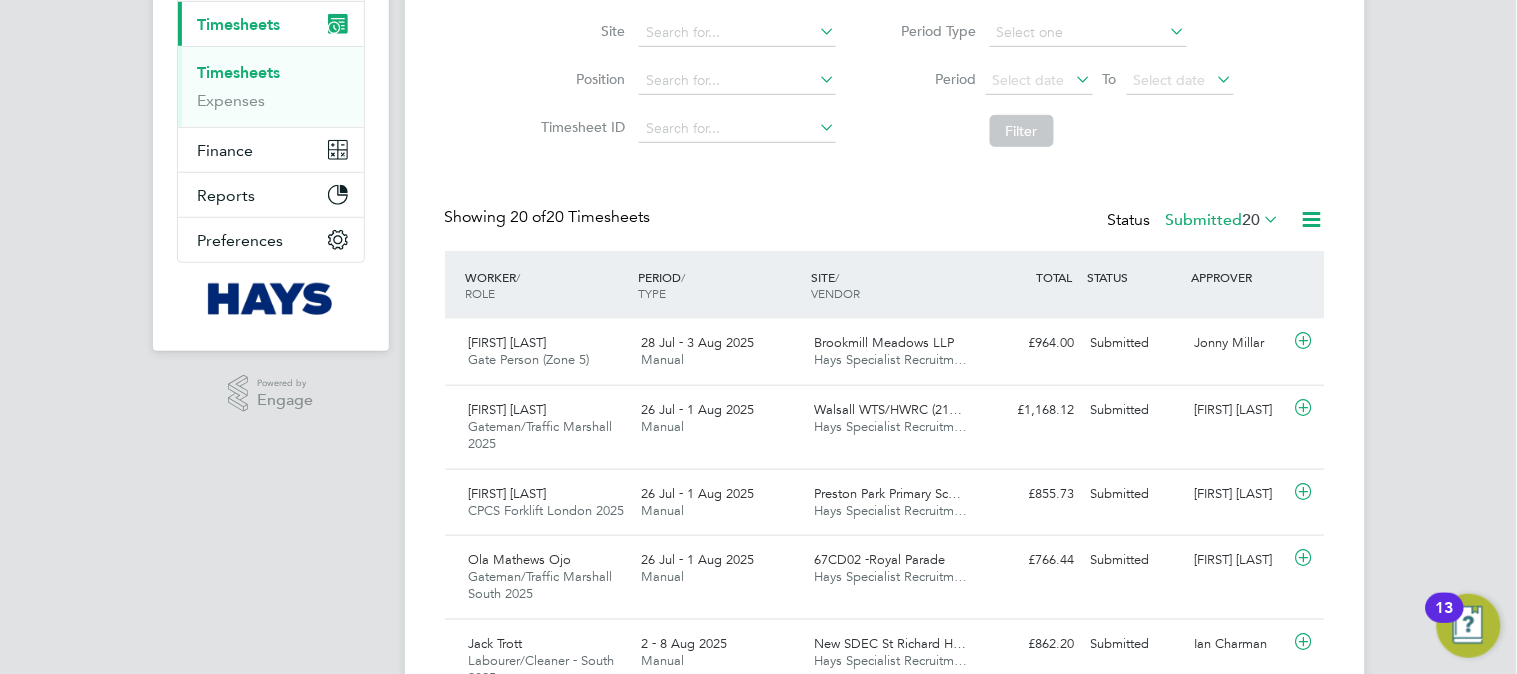 scroll, scrollTop: 0, scrollLeft: 0, axis: both 